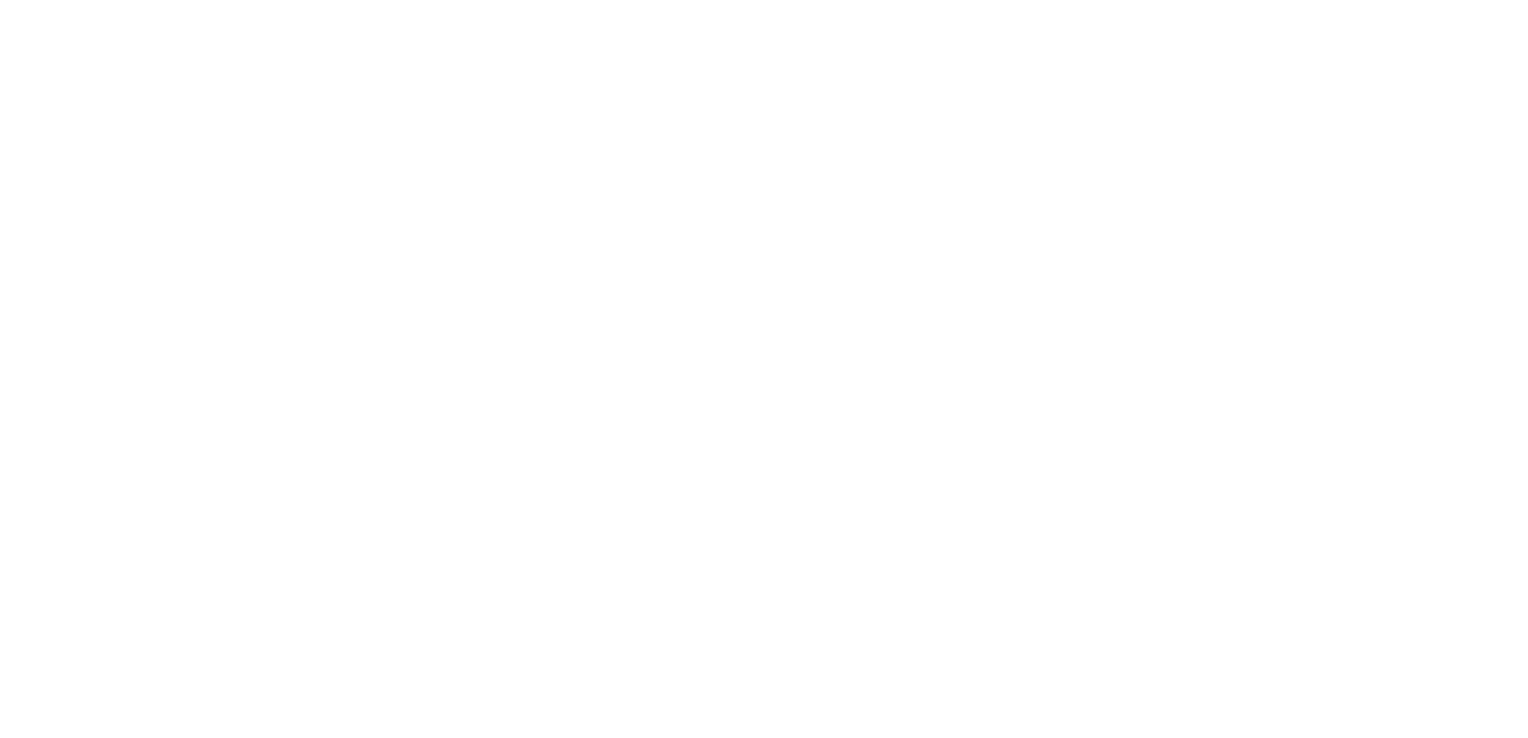 scroll, scrollTop: 0, scrollLeft: 0, axis: both 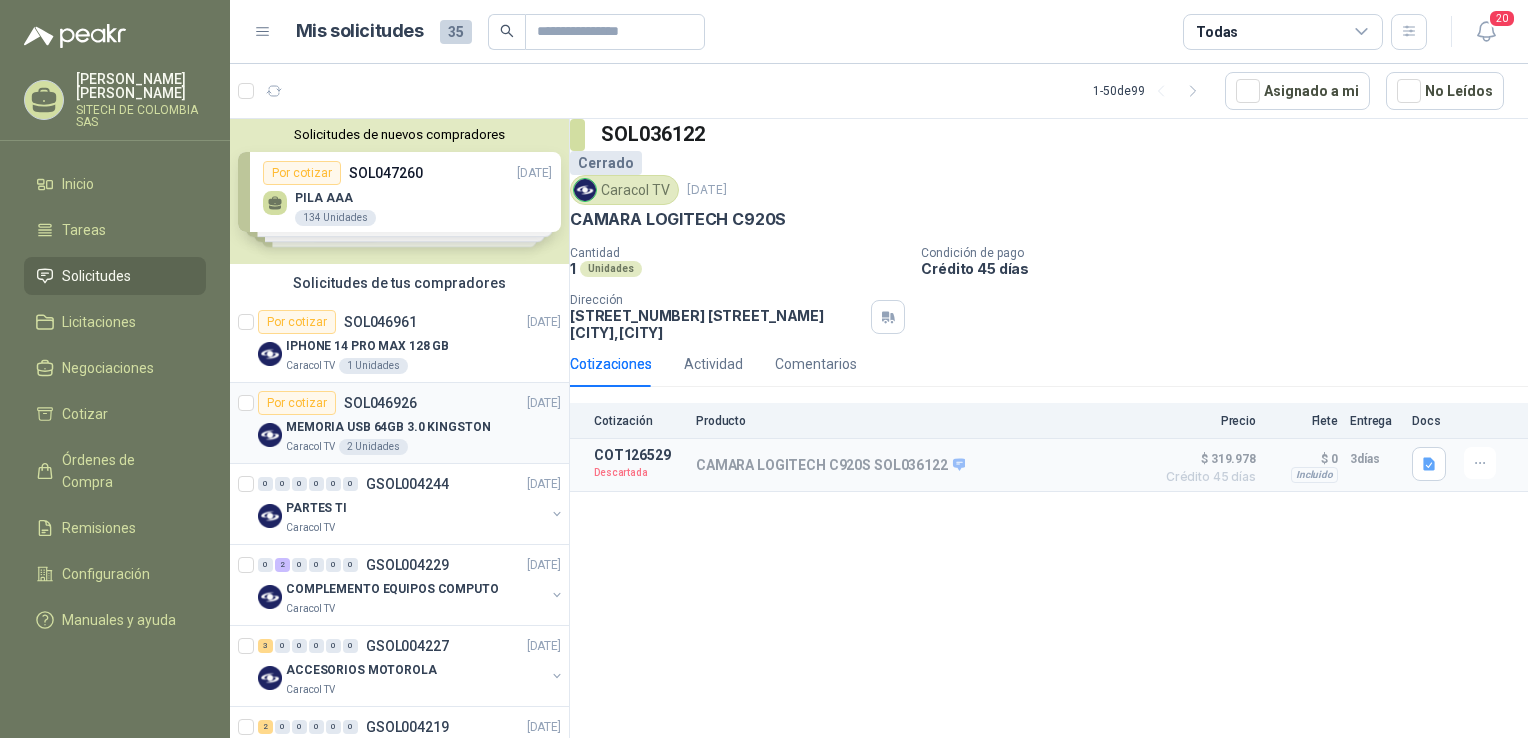 click on "MEMORIA USB 64GB 3.0 KINGSTON" at bounding box center [388, 427] 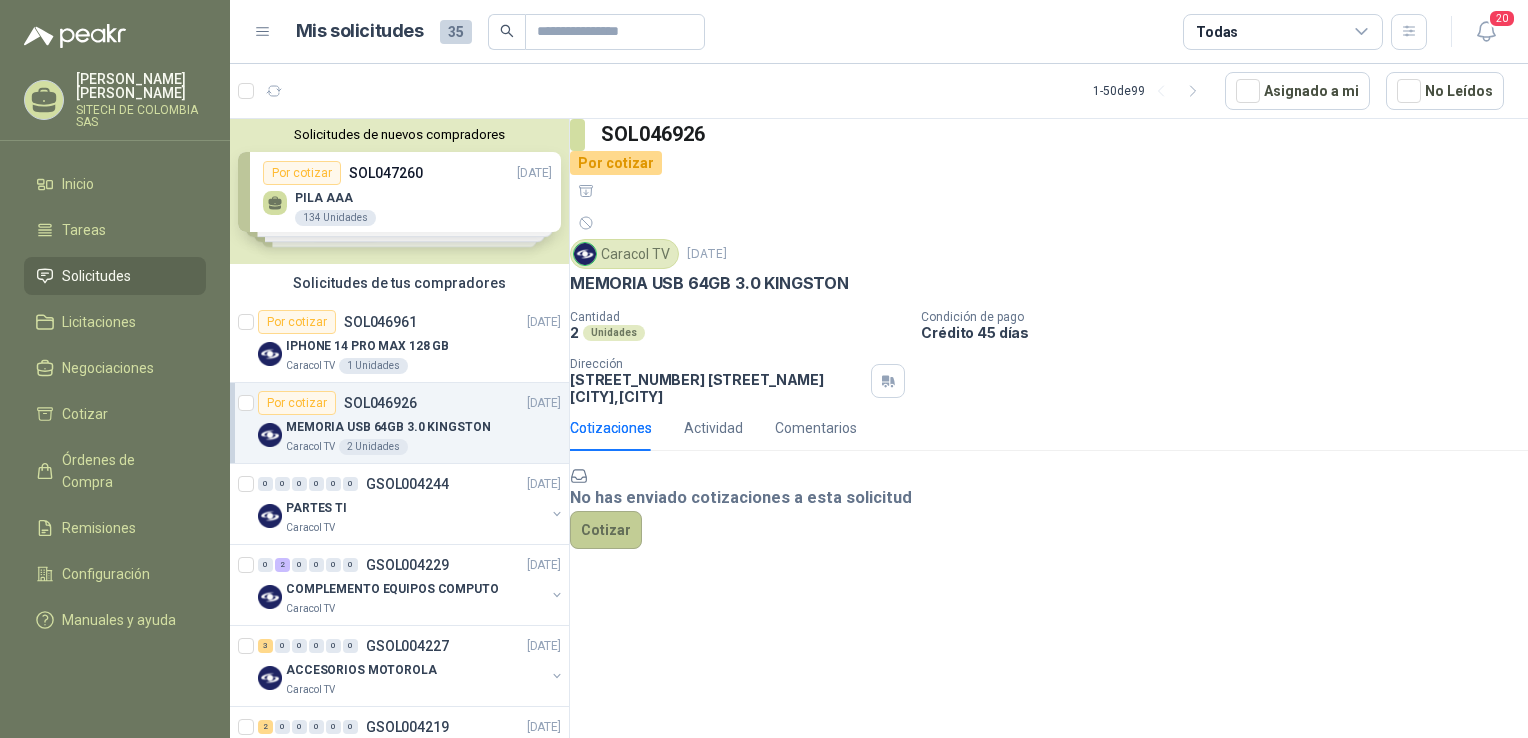 click on "Cotizar" at bounding box center [606, 530] 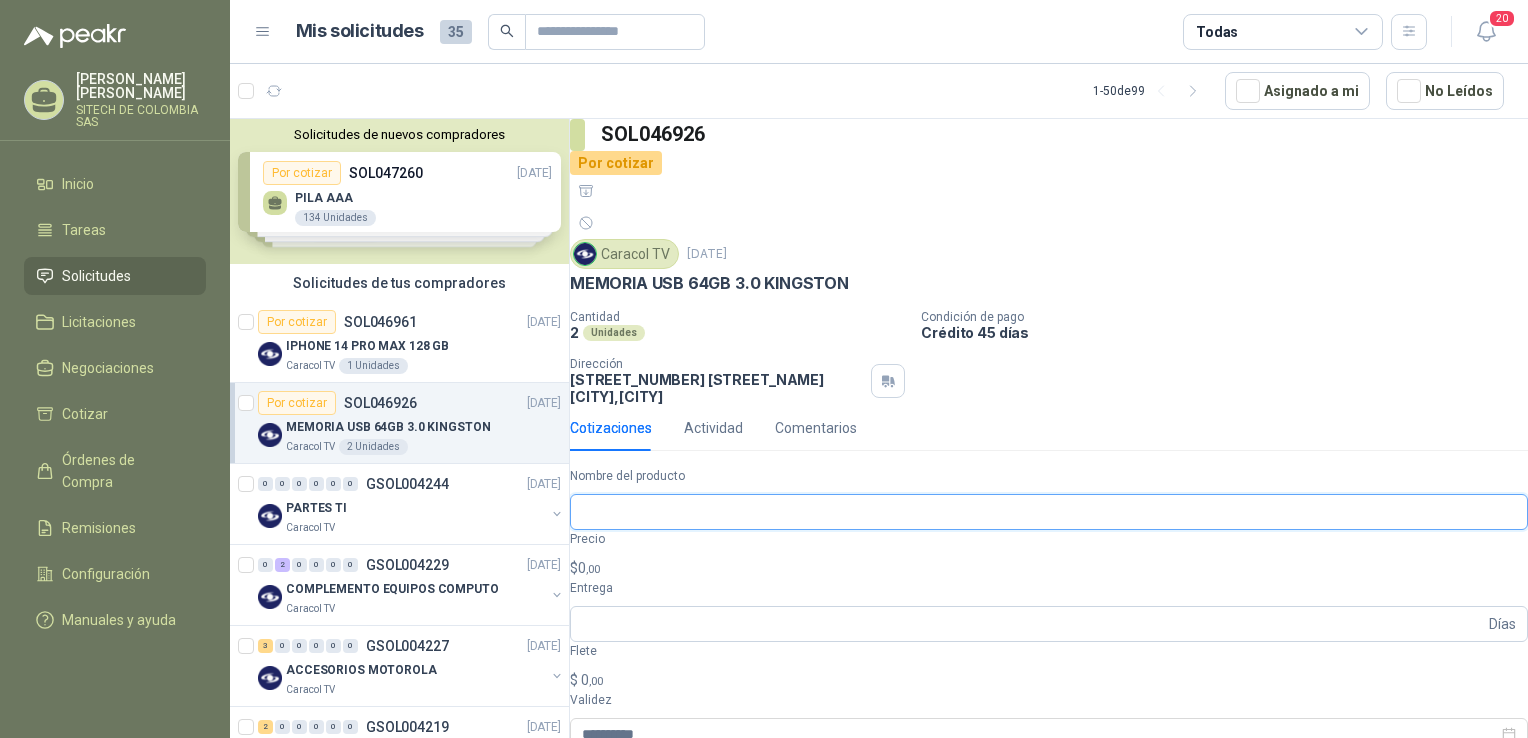 click on "Nombre del producto" at bounding box center (1049, 512) 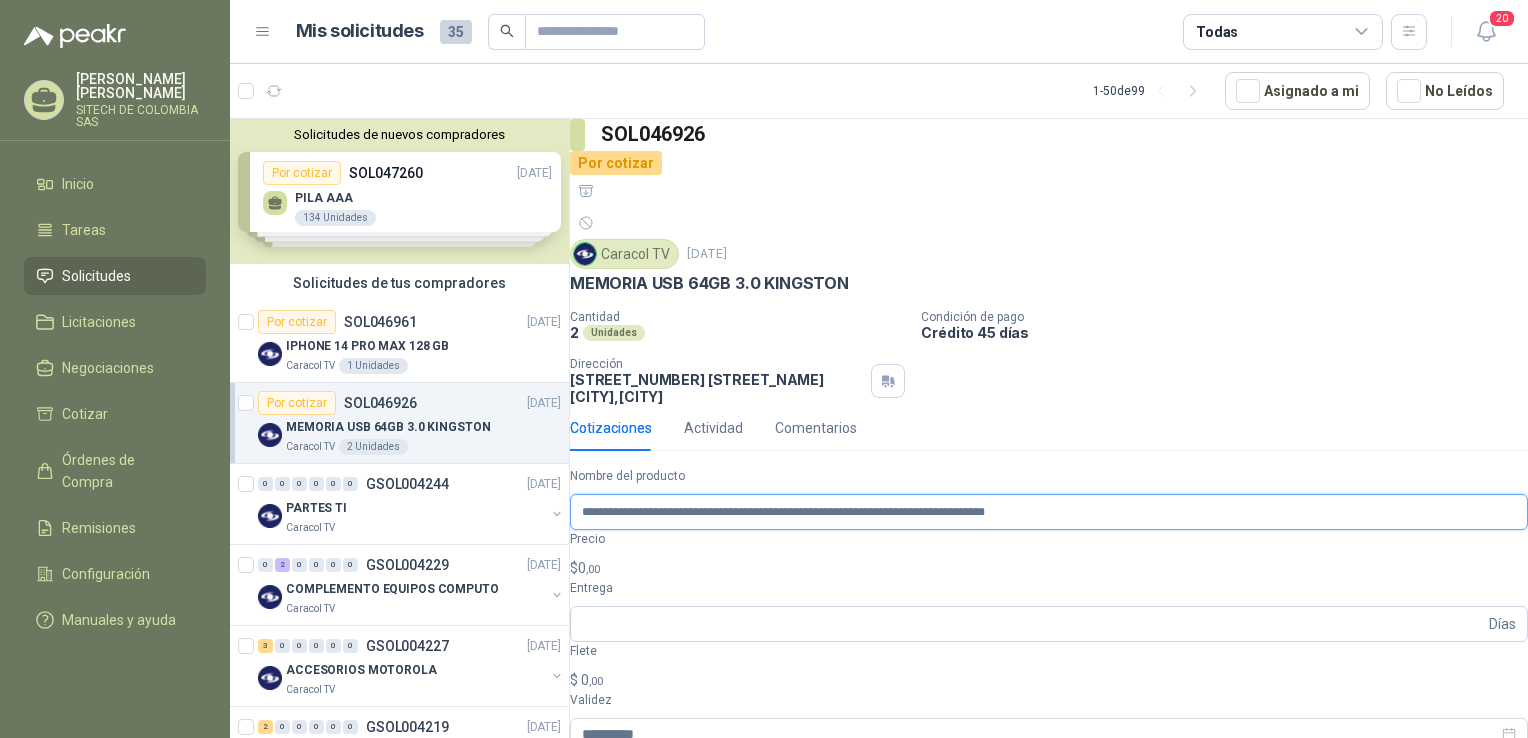 scroll, scrollTop: 0, scrollLeft: 42, axis: horizontal 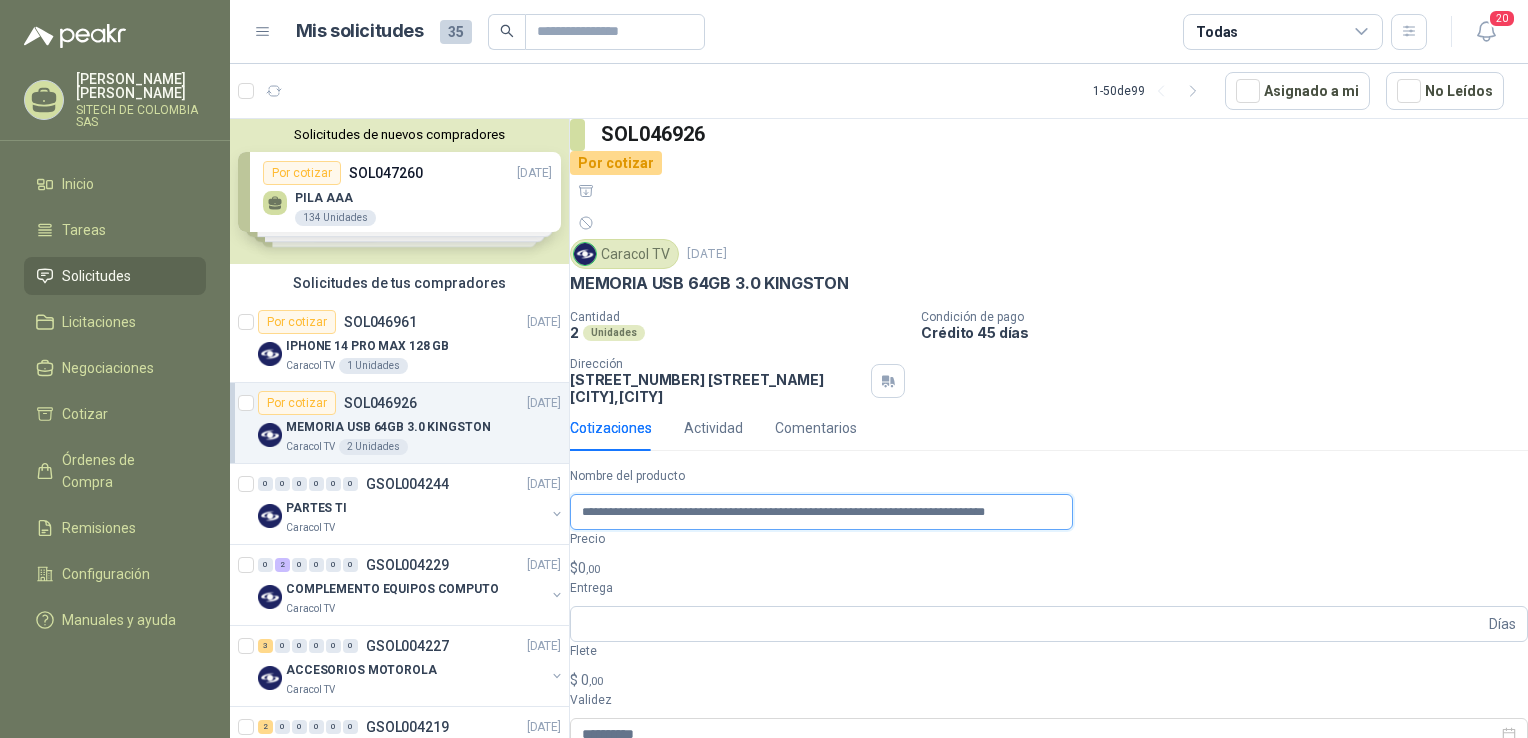 type on "**********" 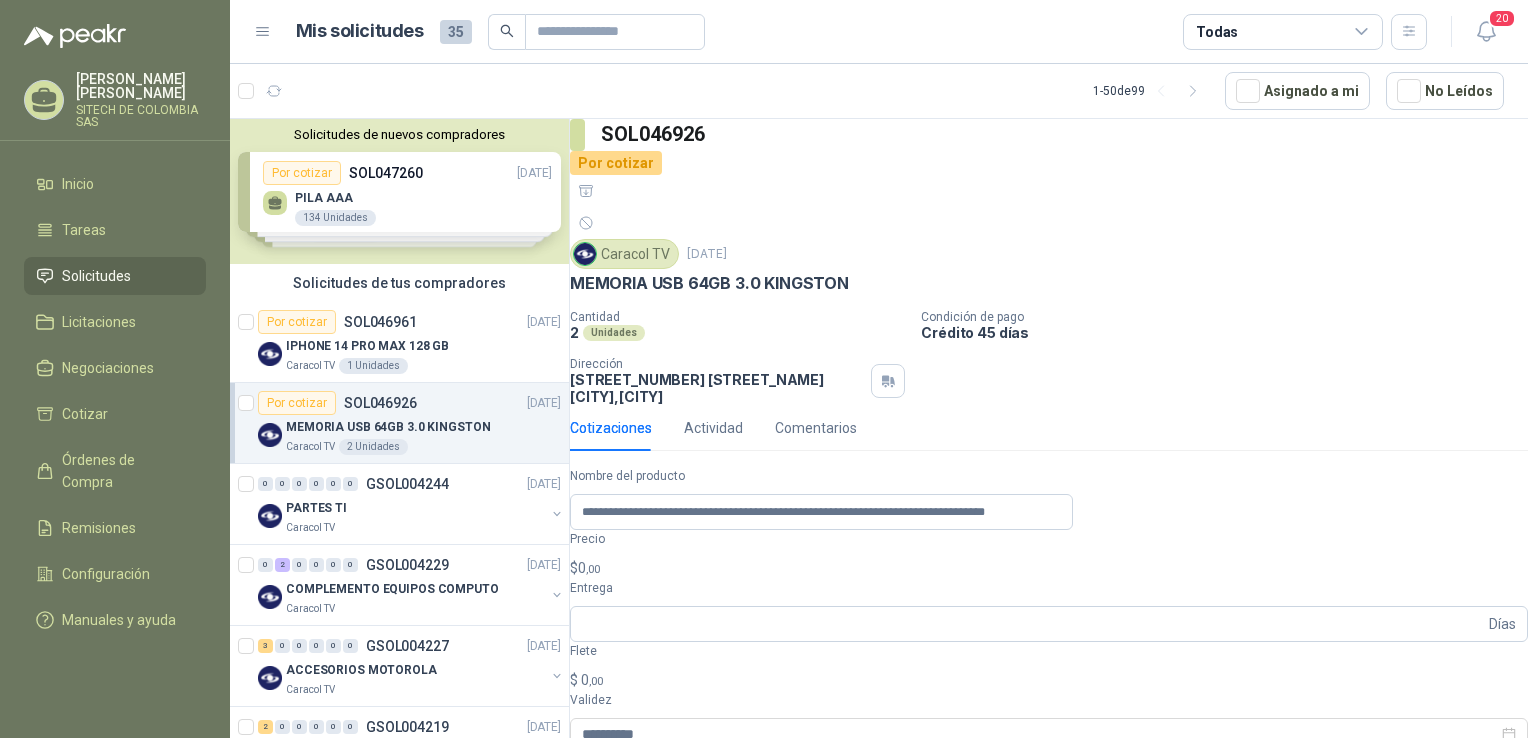 scroll, scrollTop: 0, scrollLeft: 0, axis: both 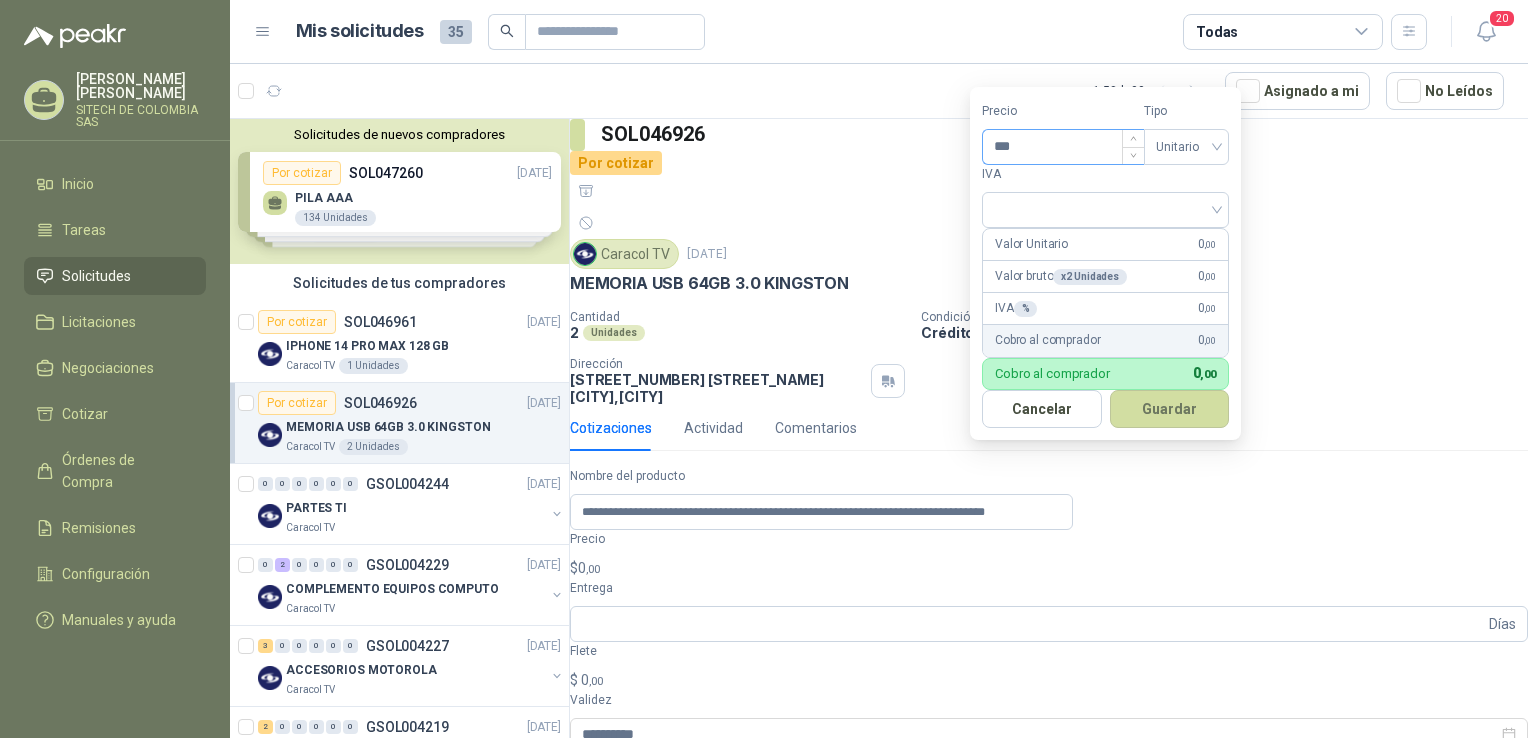 click on "***" at bounding box center [1063, 147] 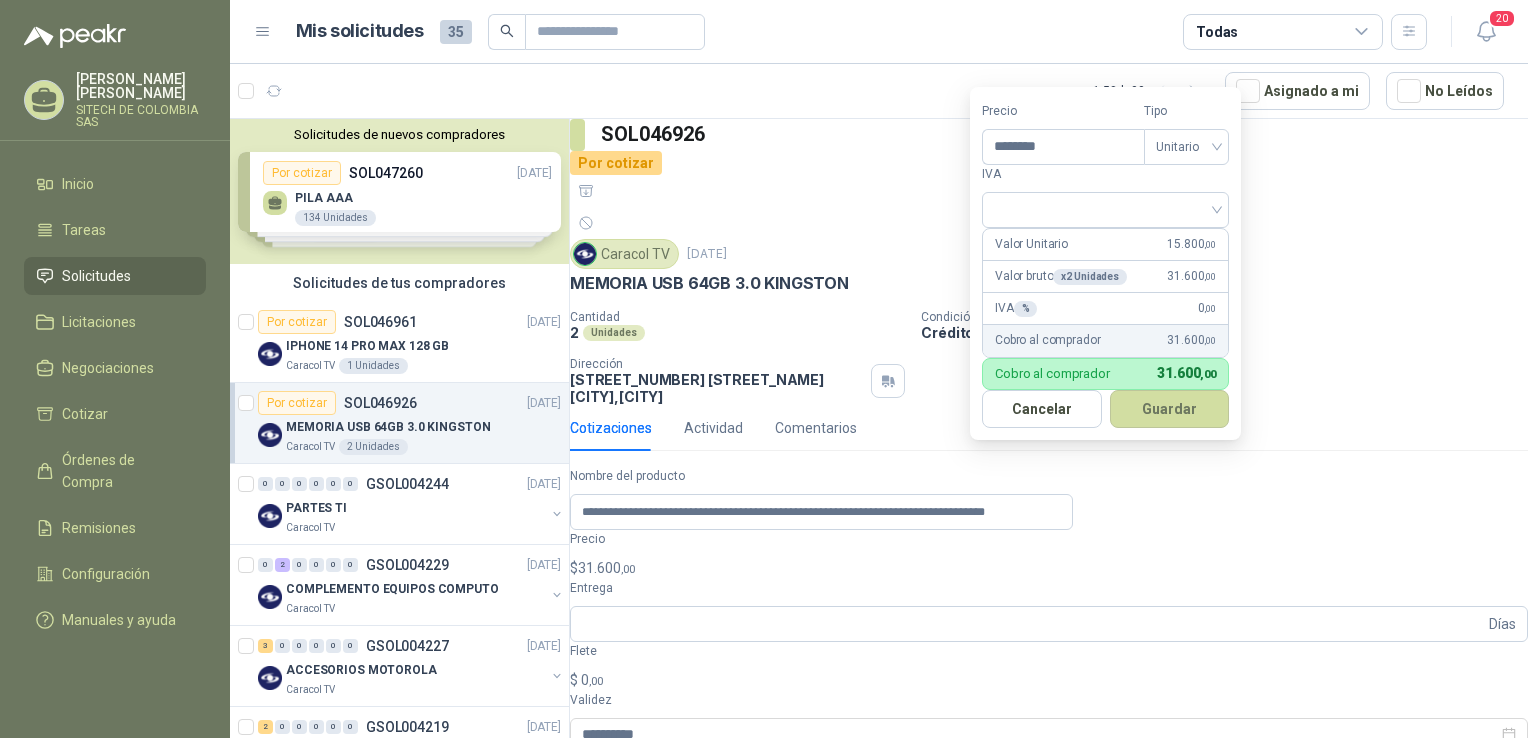 type on "********" 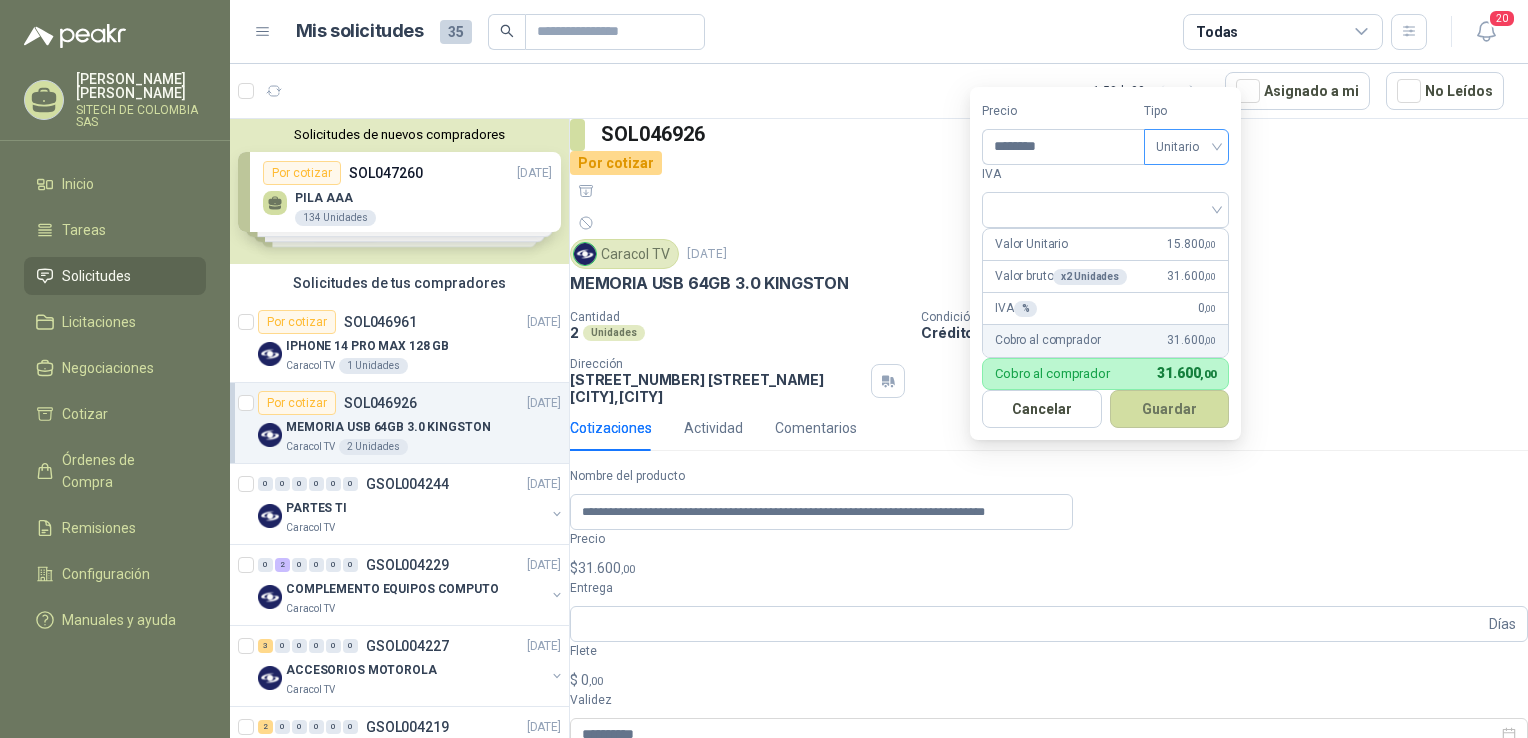 click on "Unitario" at bounding box center (1186, 147) 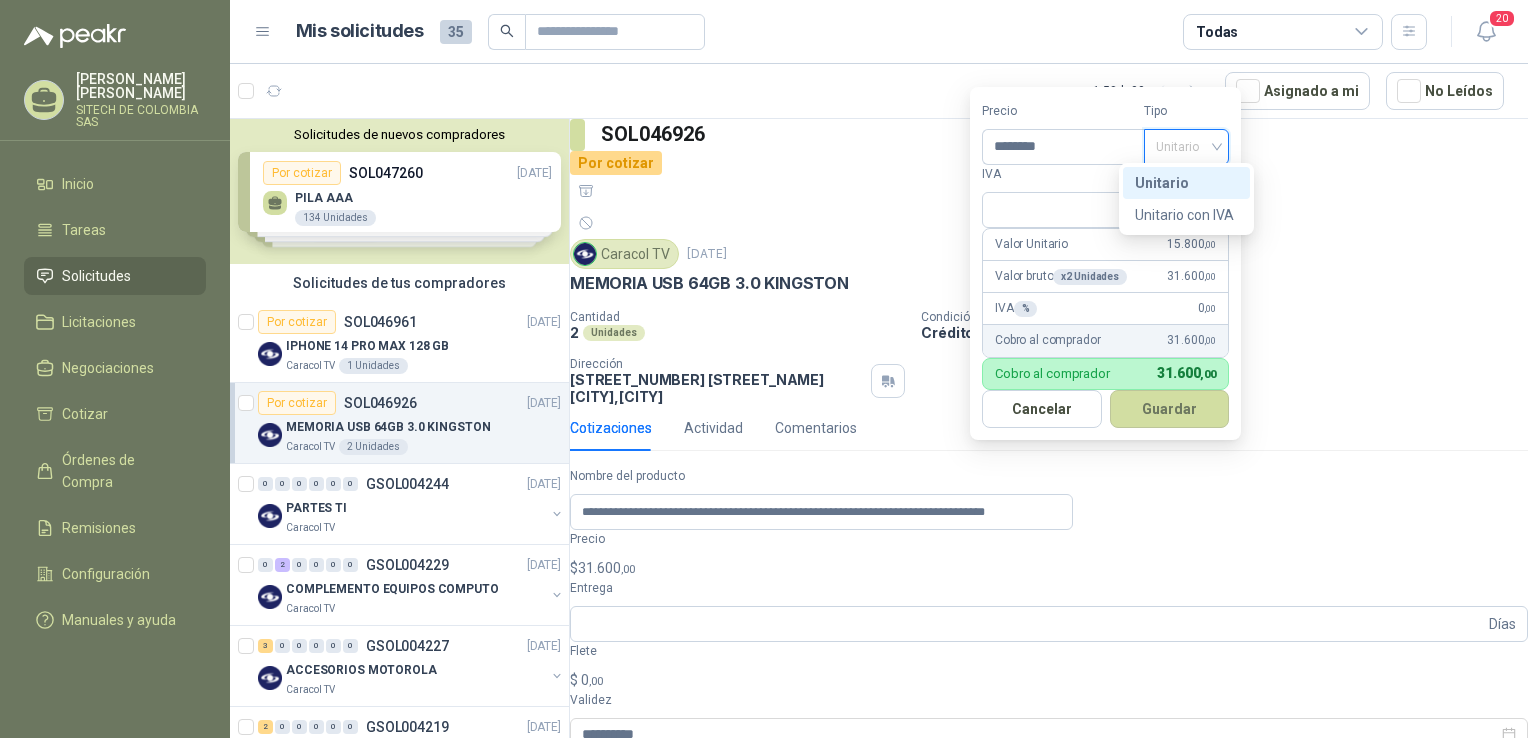 click on "Unitario" at bounding box center (1186, 183) 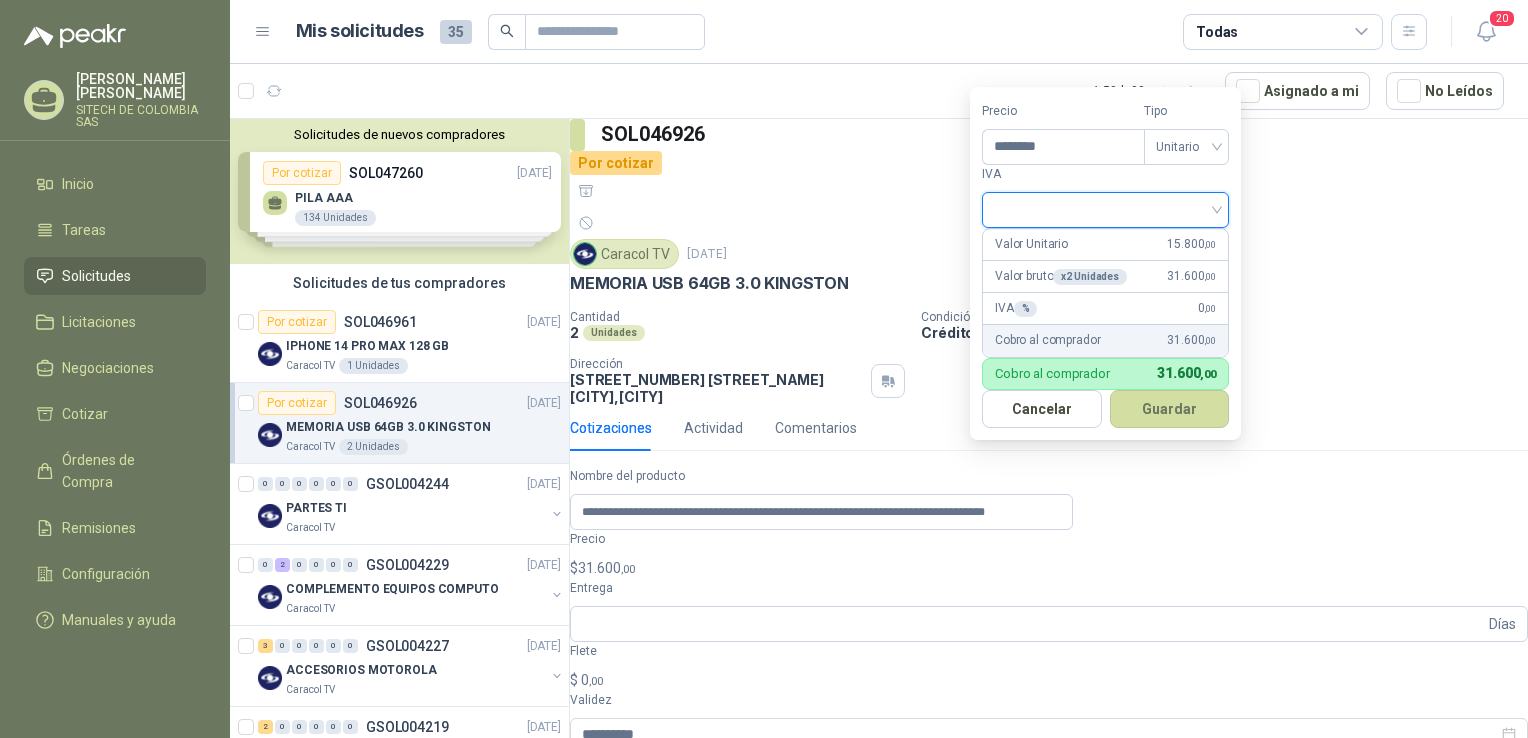click at bounding box center [1105, 208] 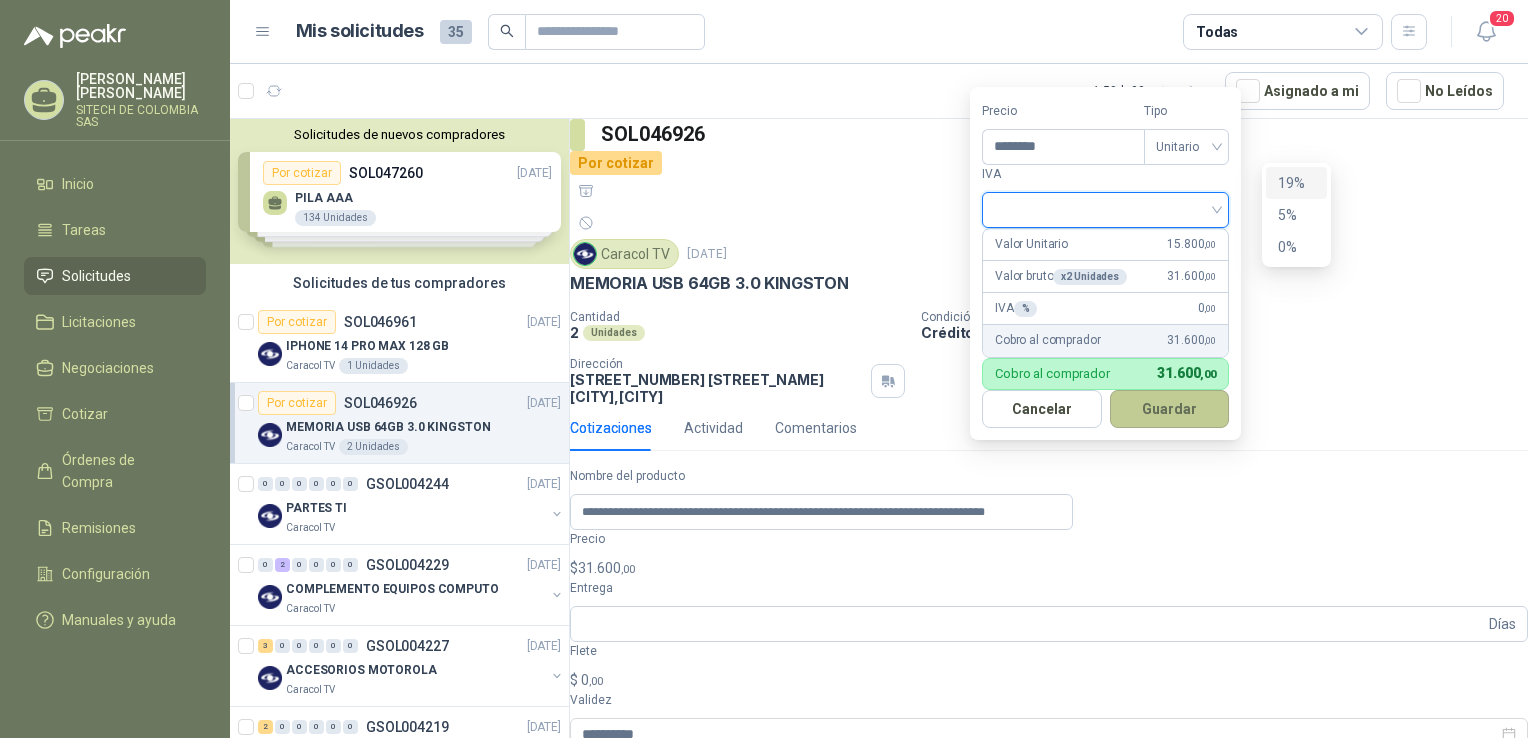 drag, startPoint x: 1300, startPoint y: 177, endPoint x: 1282, endPoint y: 415, distance: 238.6797 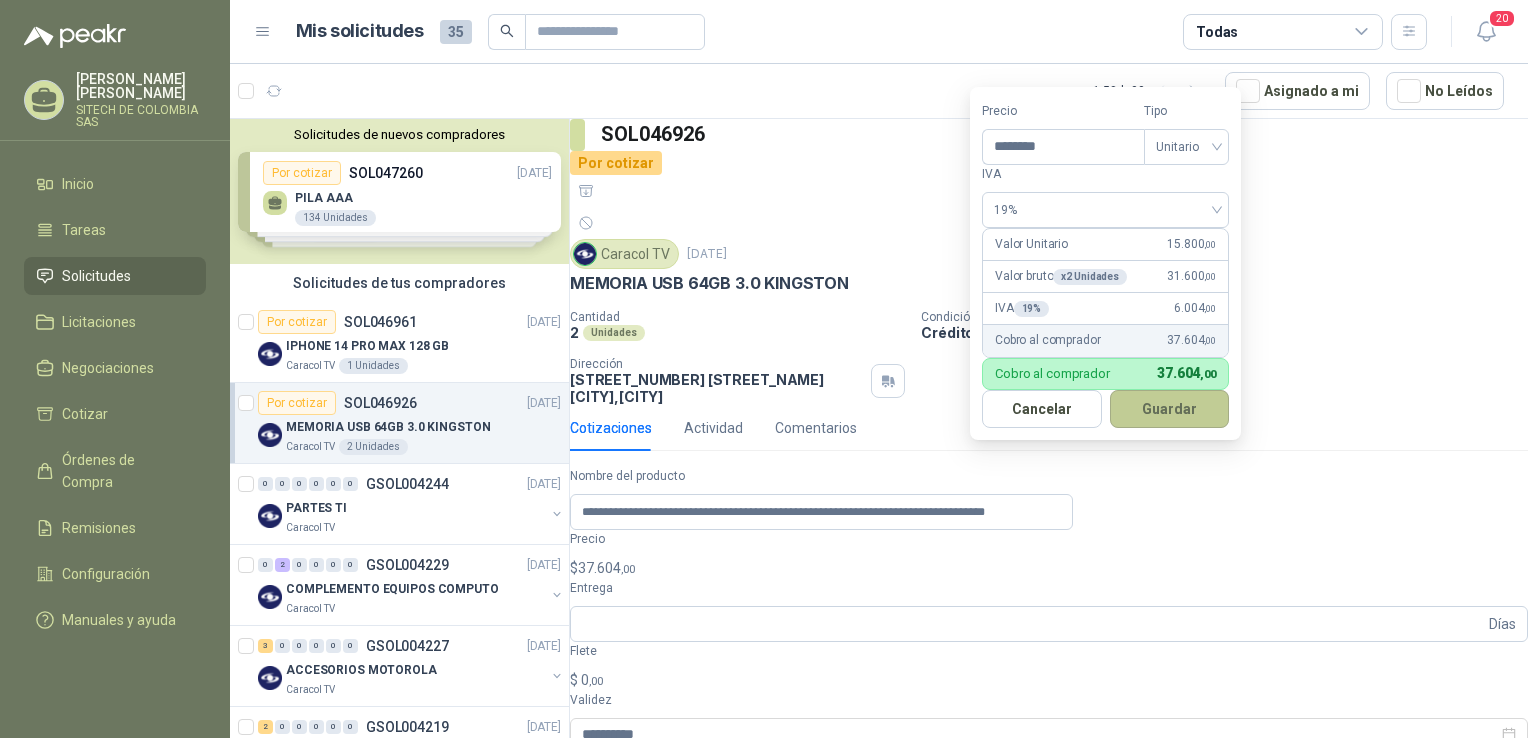 click on "Guardar" at bounding box center (1170, 409) 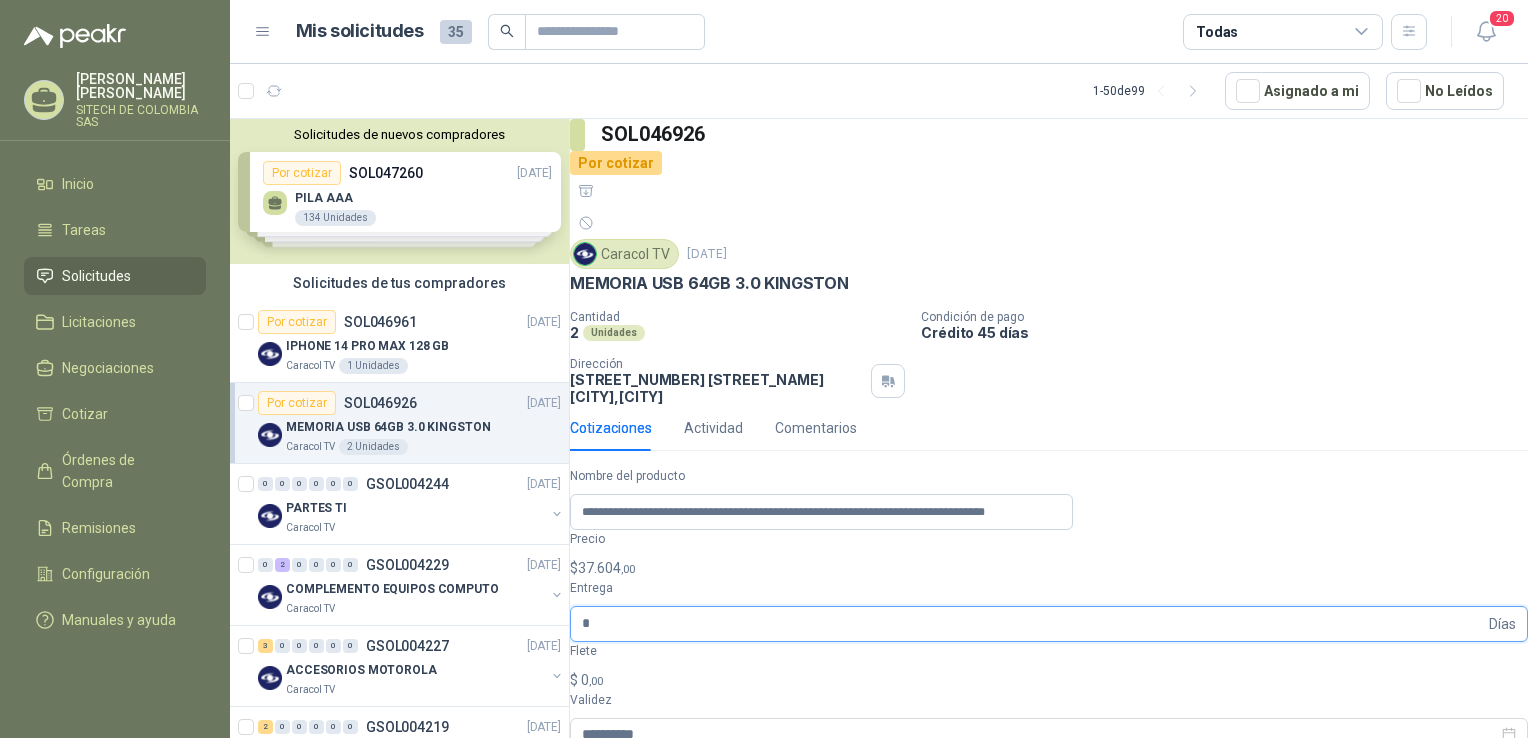 type on "*" 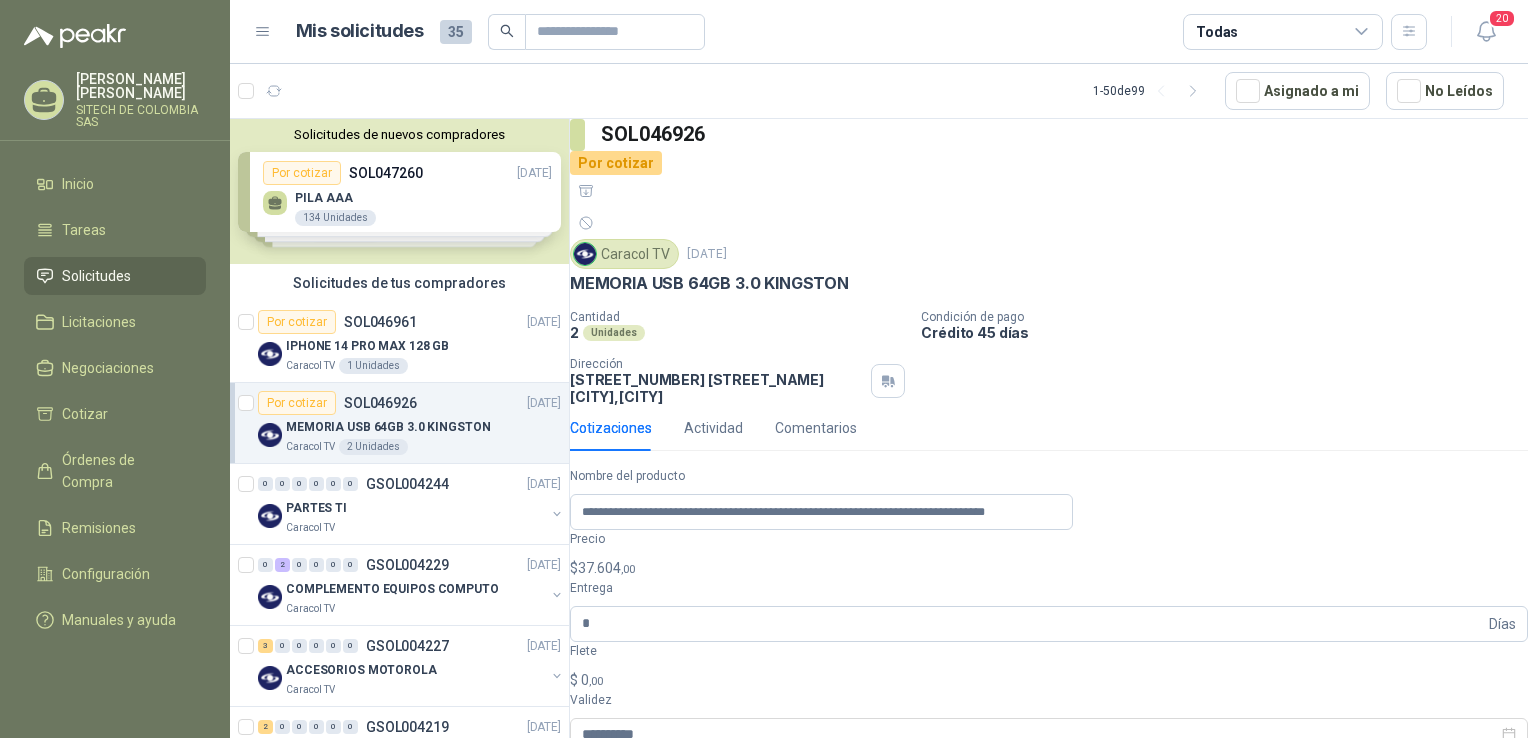 click on ",00" at bounding box center [596, 681] 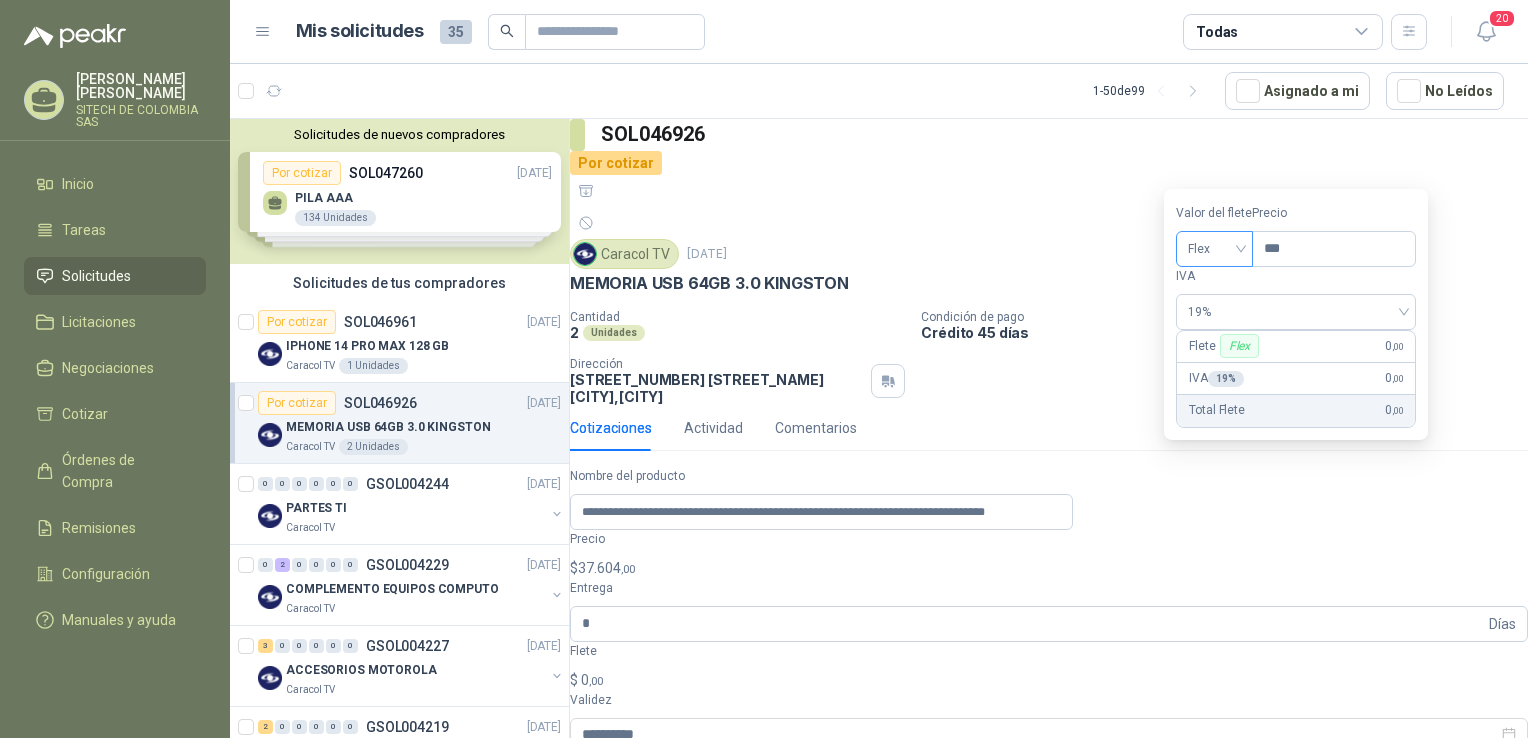 drag, startPoint x: 1219, startPoint y: 282, endPoint x: 1230, endPoint y: 287, distance: 12.083046 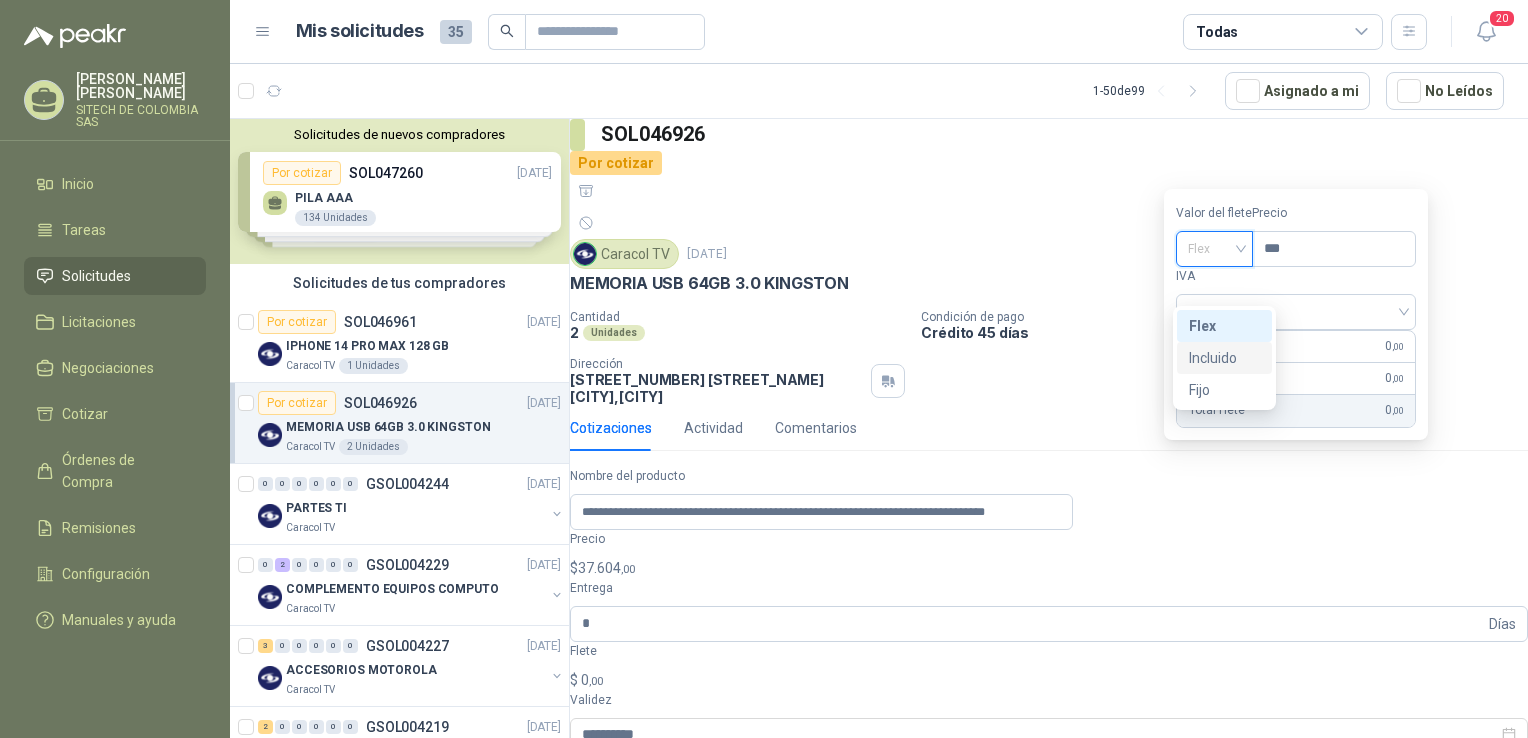 drag, startPoint x: 1208, startPoint y: 334, endPoint x: 1222, endPoint y: 356, distance: 26.076809 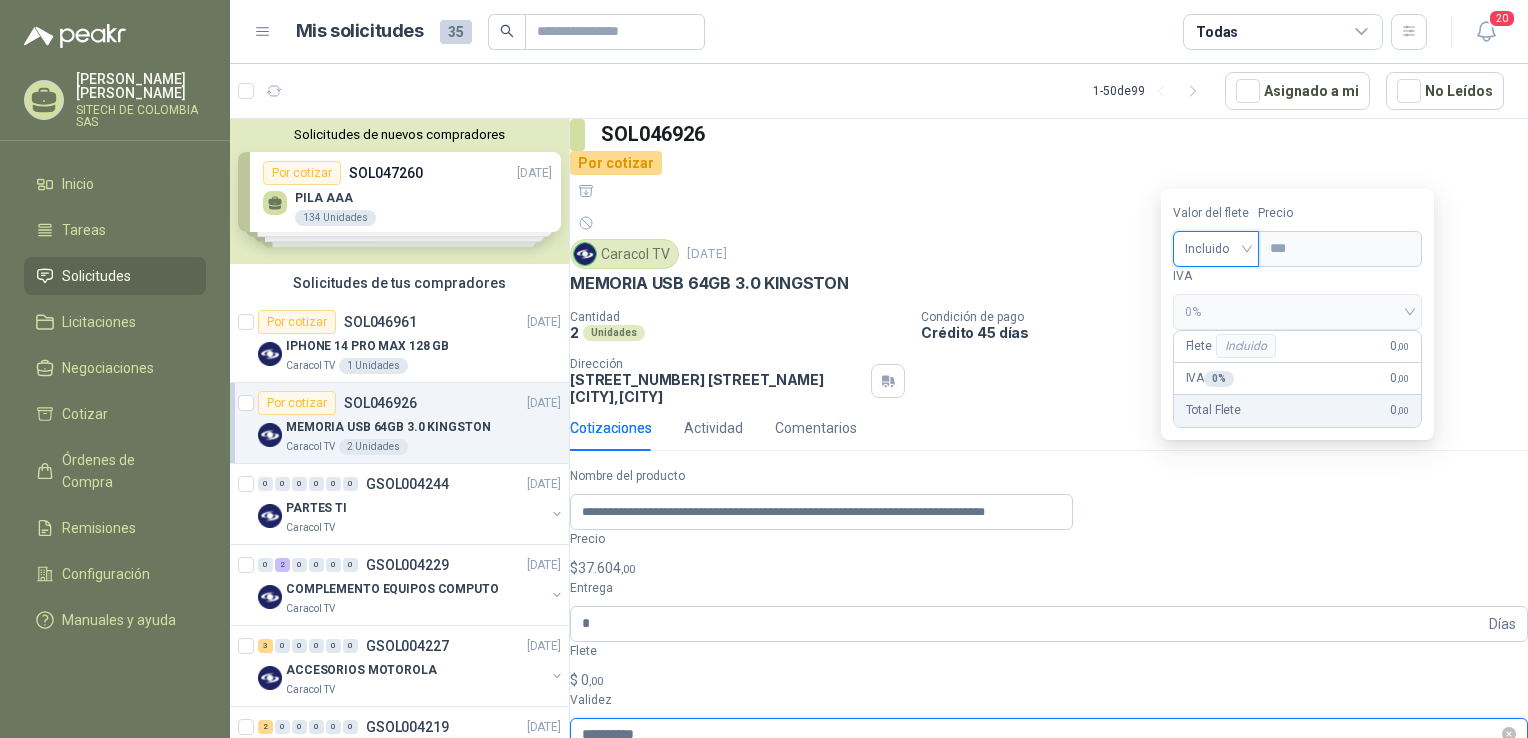 click on "**********" at bounding box center [1040, 734] 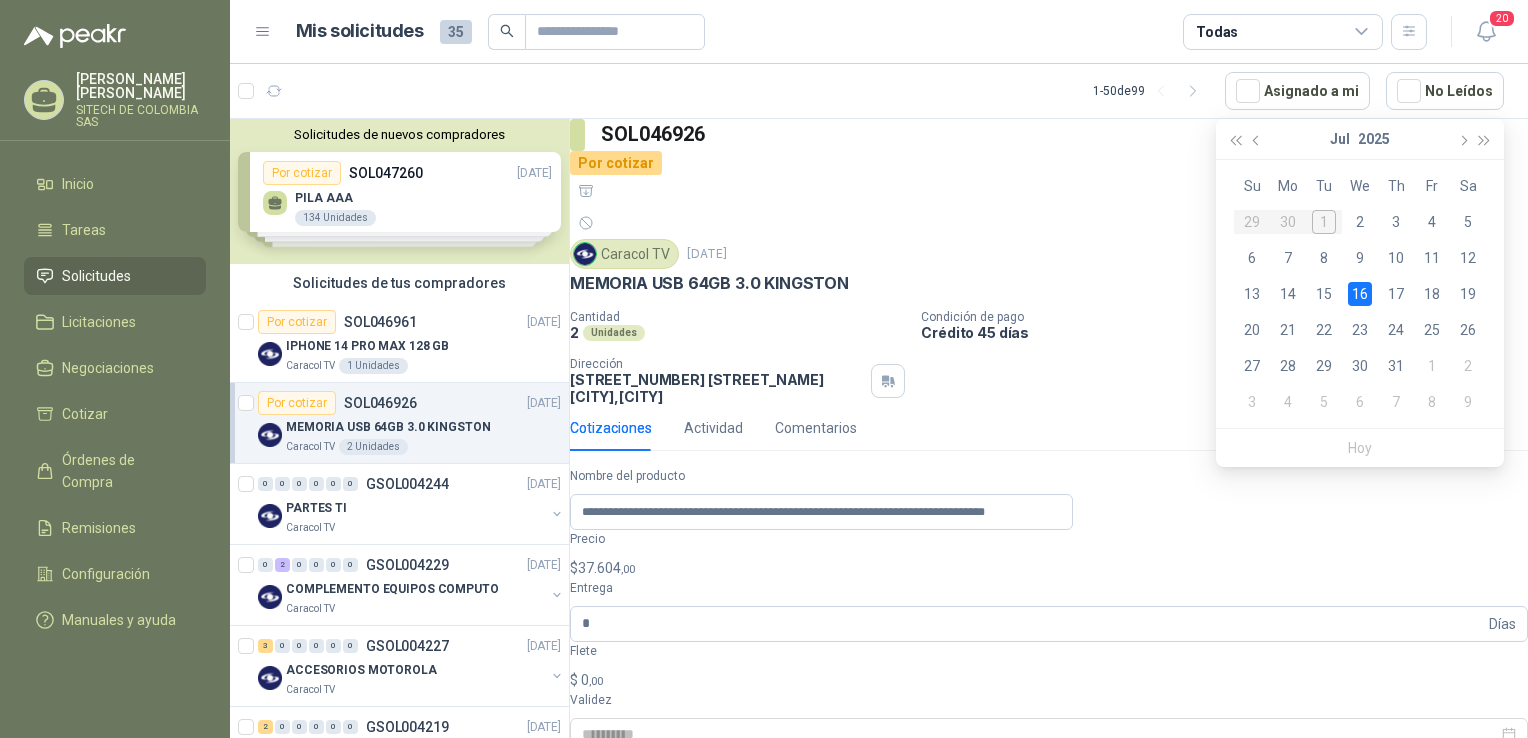 click on "16" at bounding box center (1360, 294) 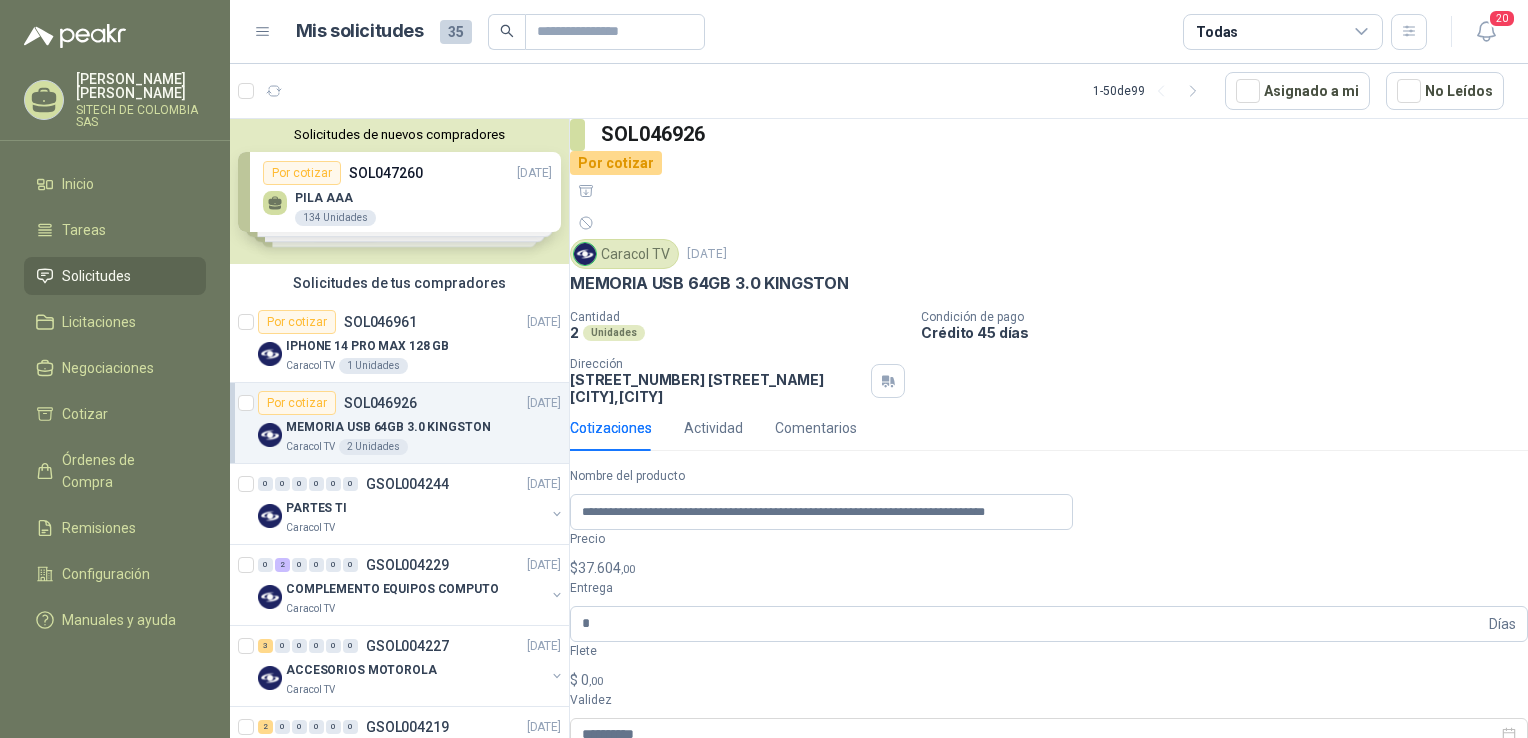 click on "Publicar Cotización" at bounding box center (647, 893) 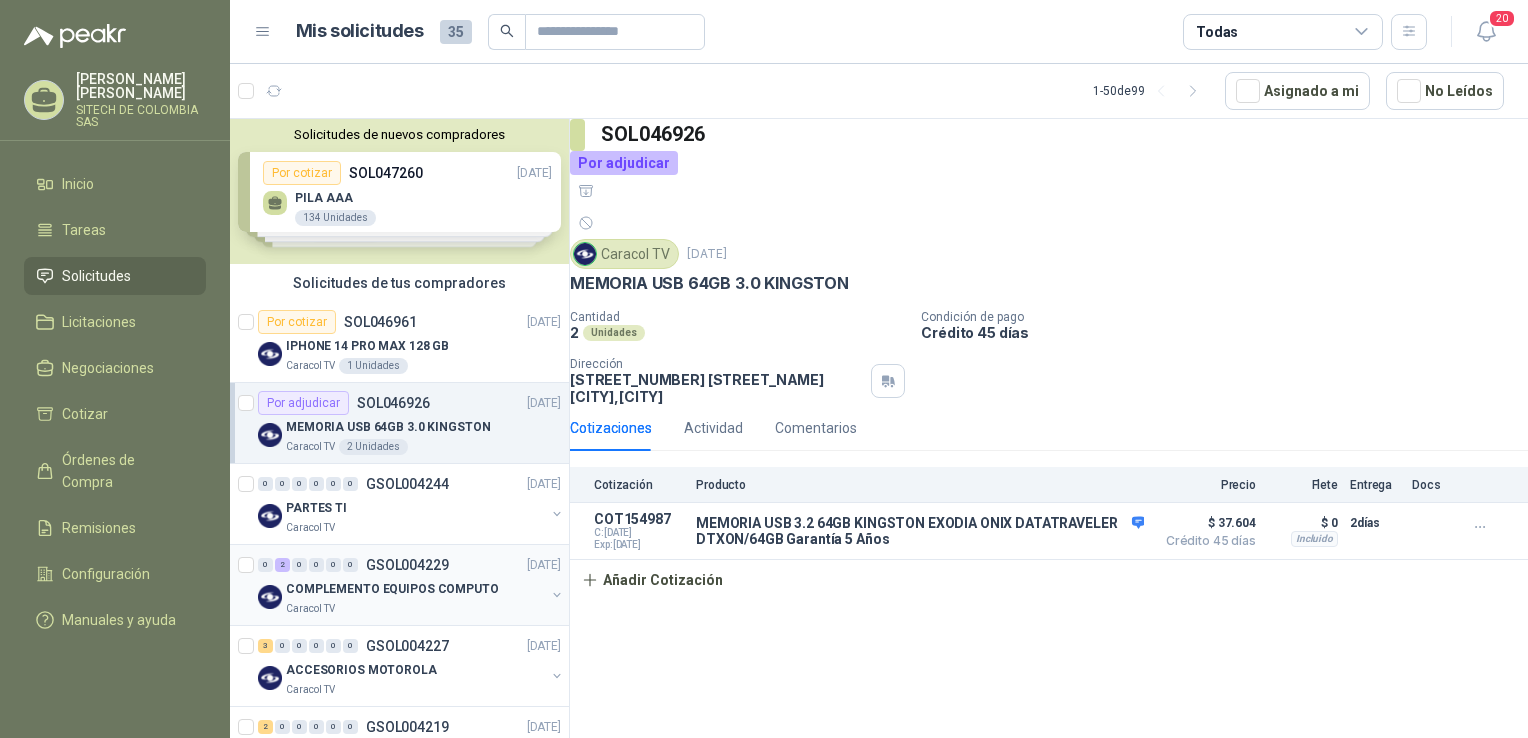click on "COMPLEMENTO EQUIPOS COMPUTO" at bounding box center (392, 589) 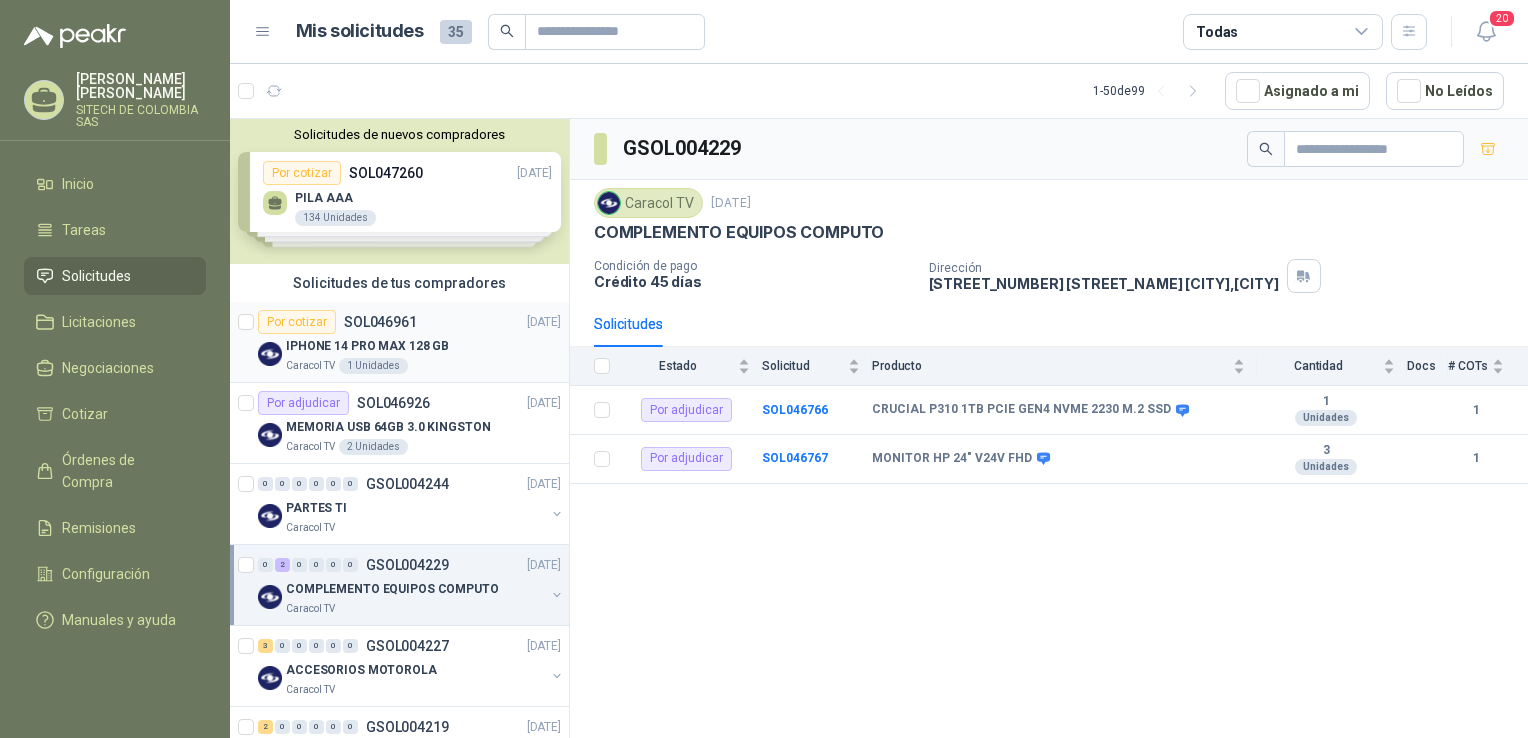 click on "IPHONE 14 PRO MAX 128 GB" at bounding box center (367, 346) 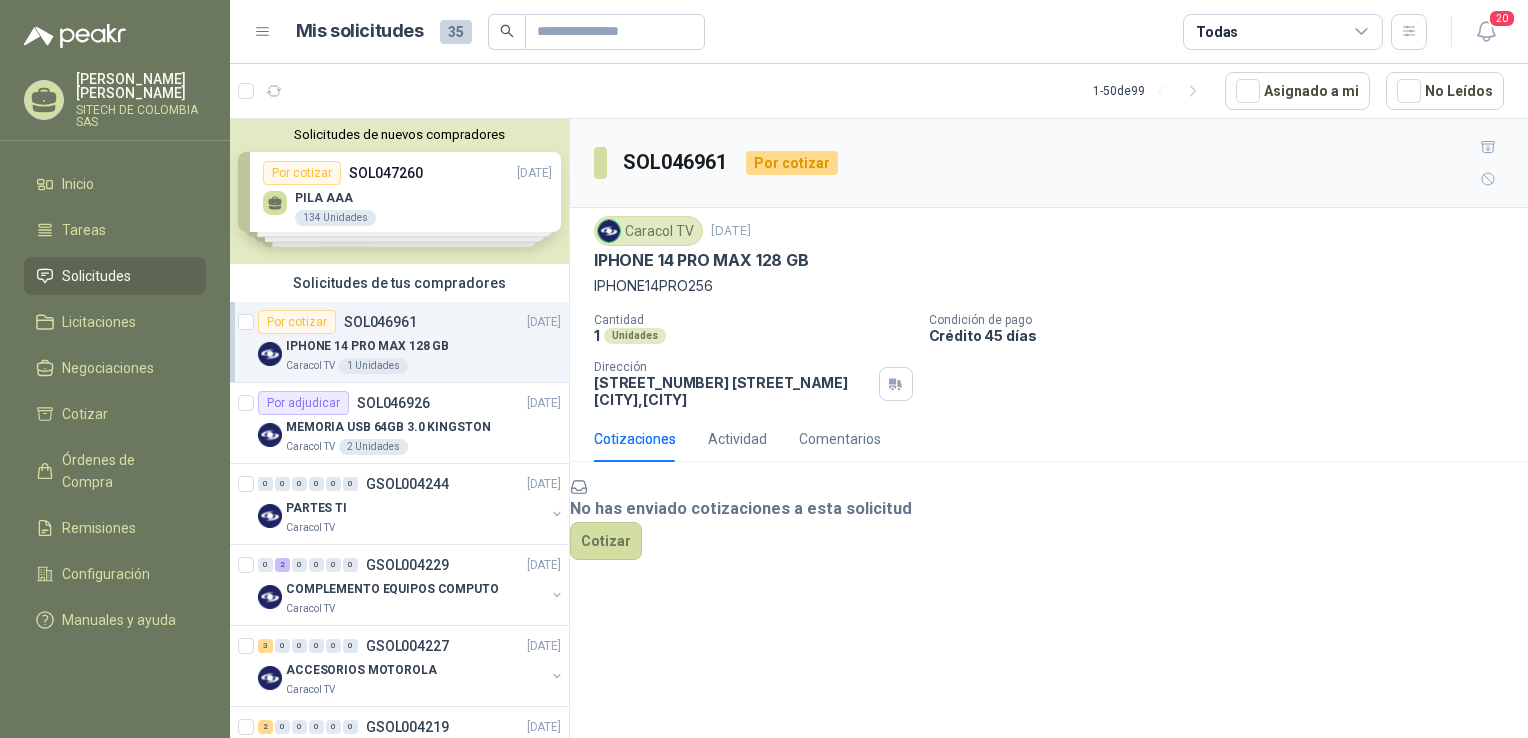 click on "IPHONE 14 PRO MAX 128 GB" at bounding box center [701, 260] 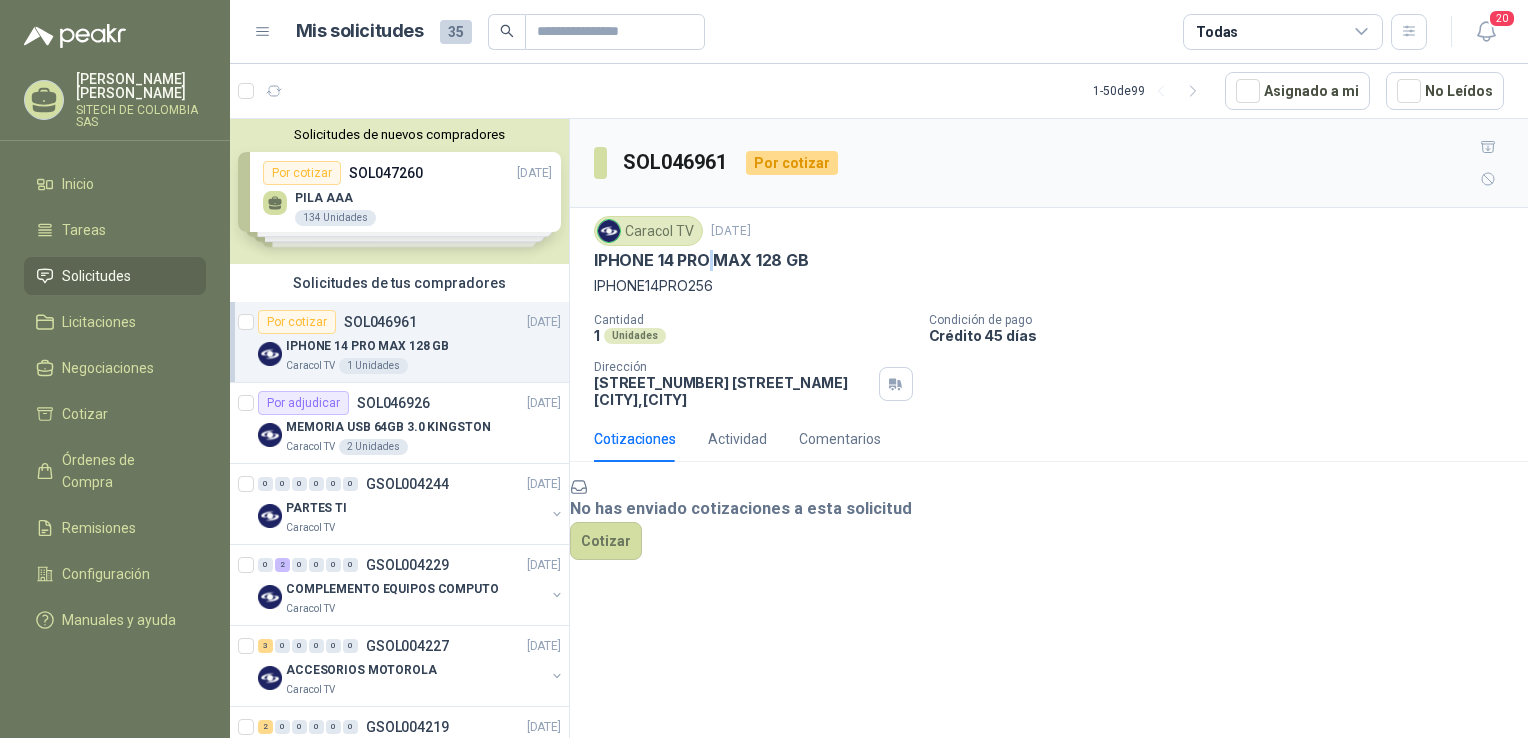 click on "IPHONE 14 PRO MAX 128 GB" at bounding box center [701, 260] 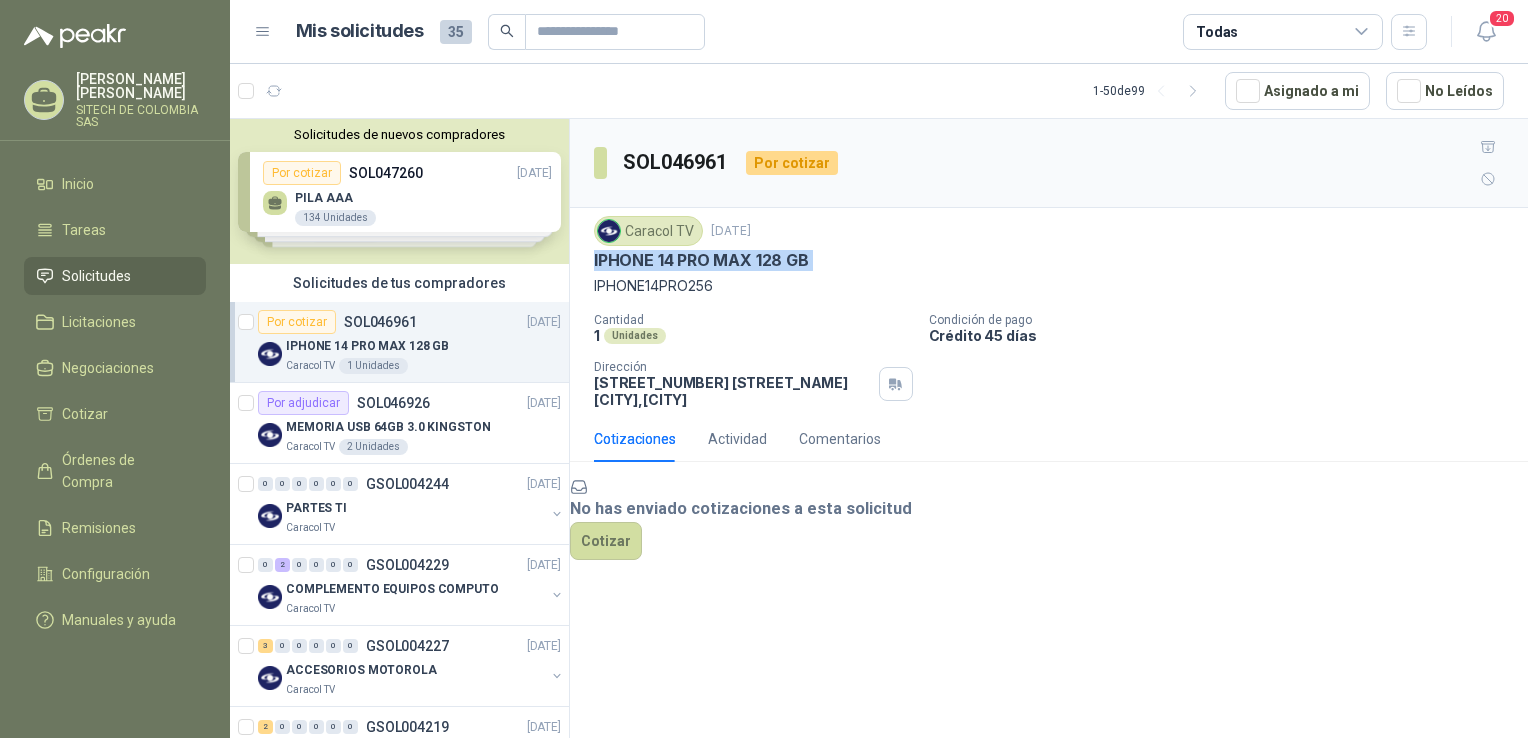 click on "IPHONE 14 PRO MAX 128 GB" at bounding box center [701, 260] 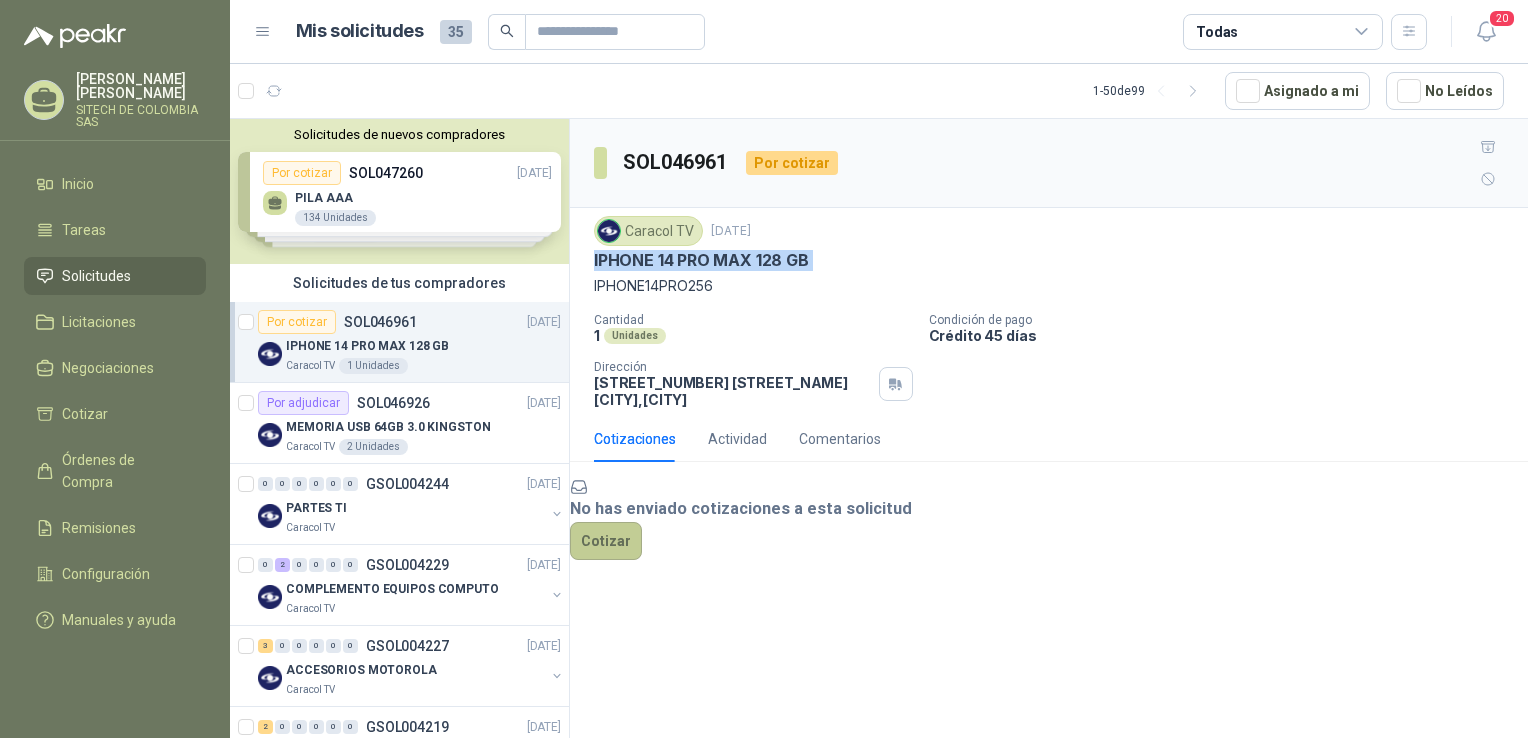 click on "Cotizar" at bounding box center (606, 541) 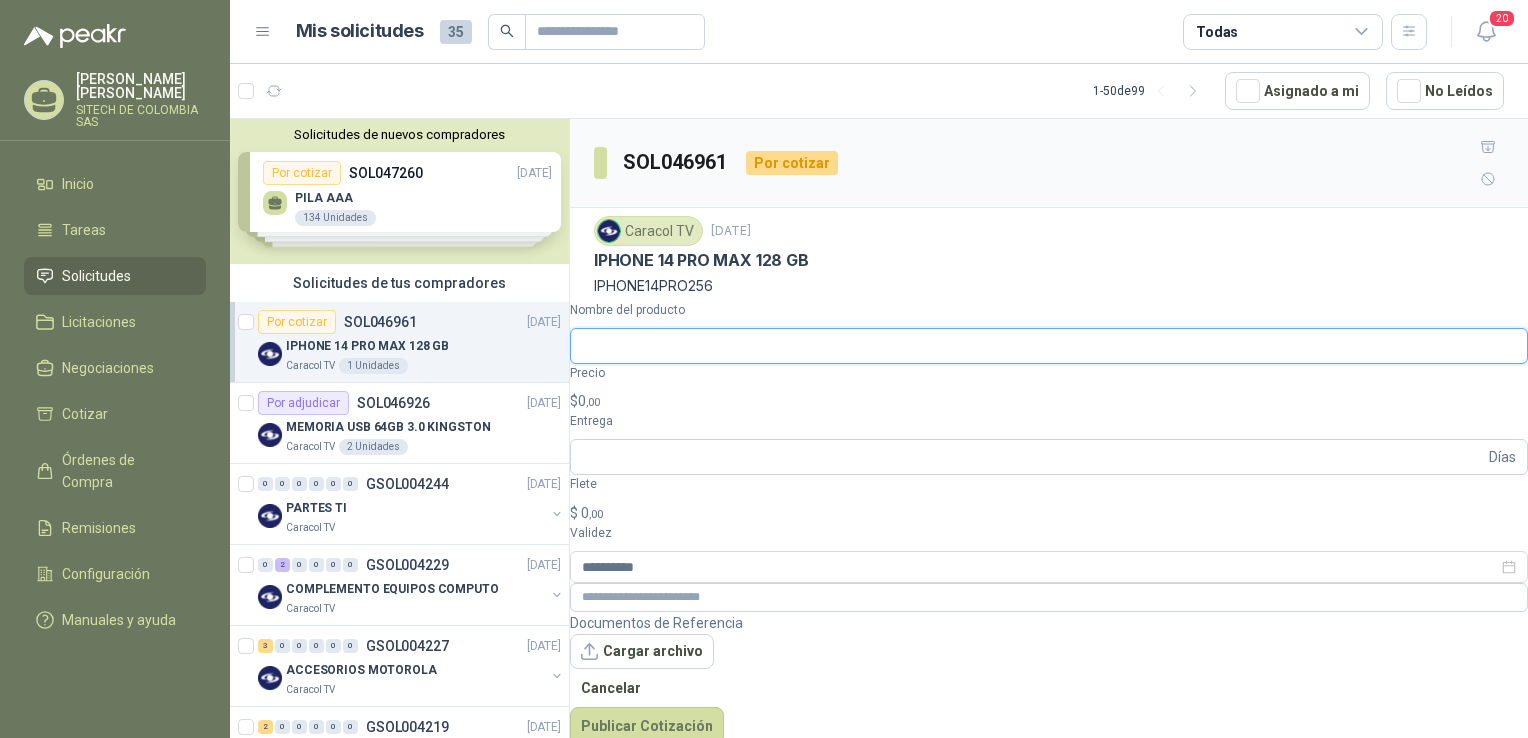 click on "Nombre del producto" at bounding box center [1049, 346] 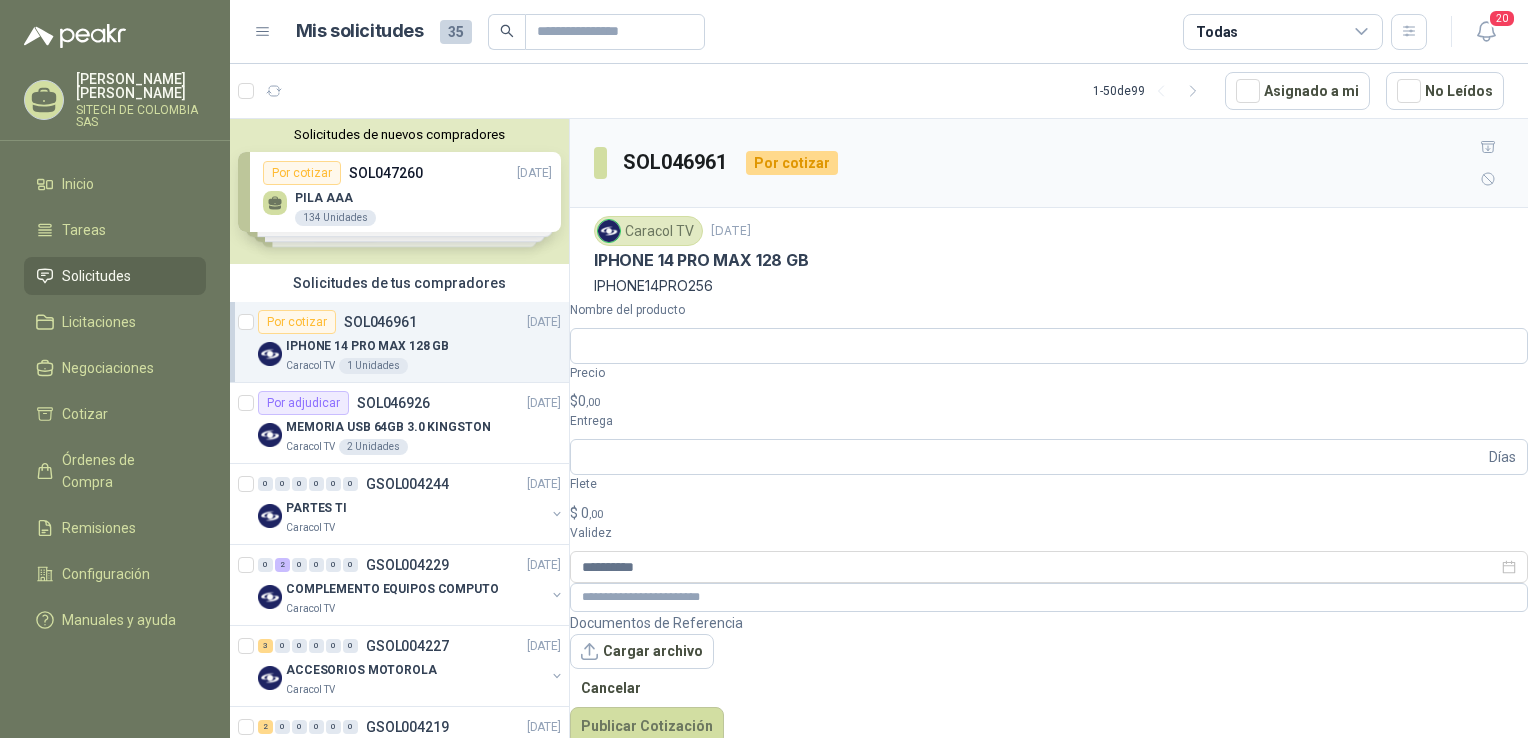 click on "IPHONE 14 PRO MAX 128 GB" at bounding box center (701, 260) 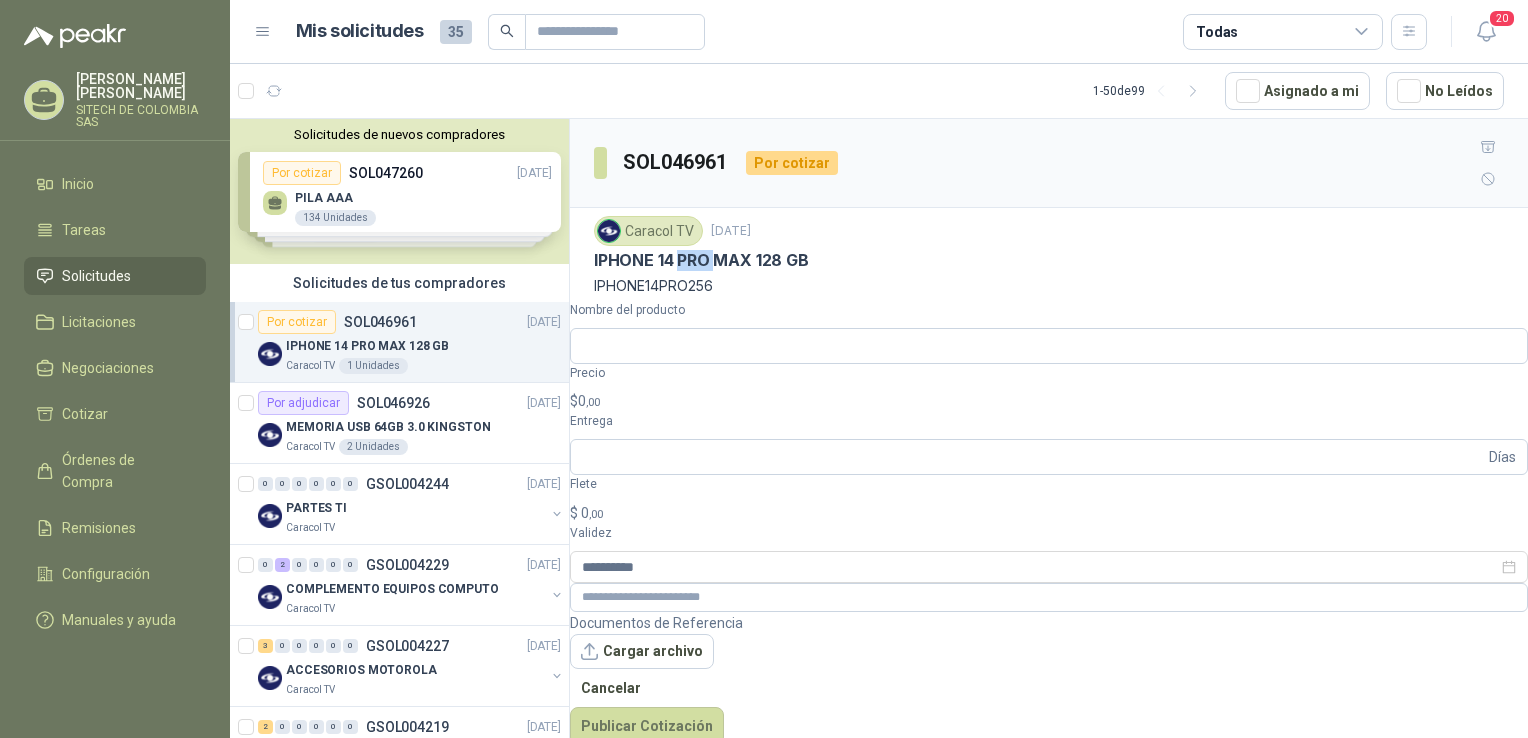 click on "IPHONE 14 PRO MAX 128 GB" at bounding box center (701, 260) 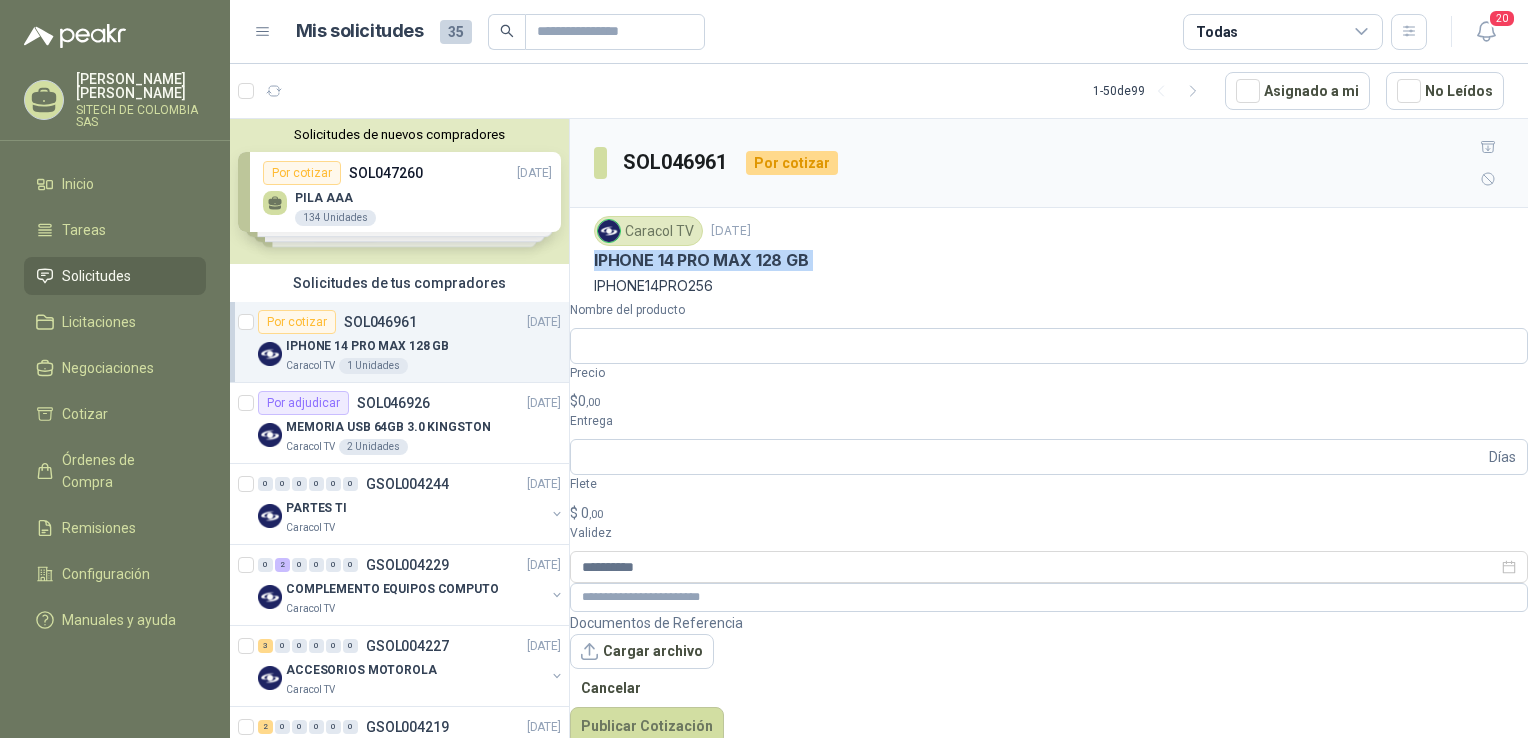 click on "IPHONE 14 PRO MAX 128 GB" at bounding box center [701, 260] 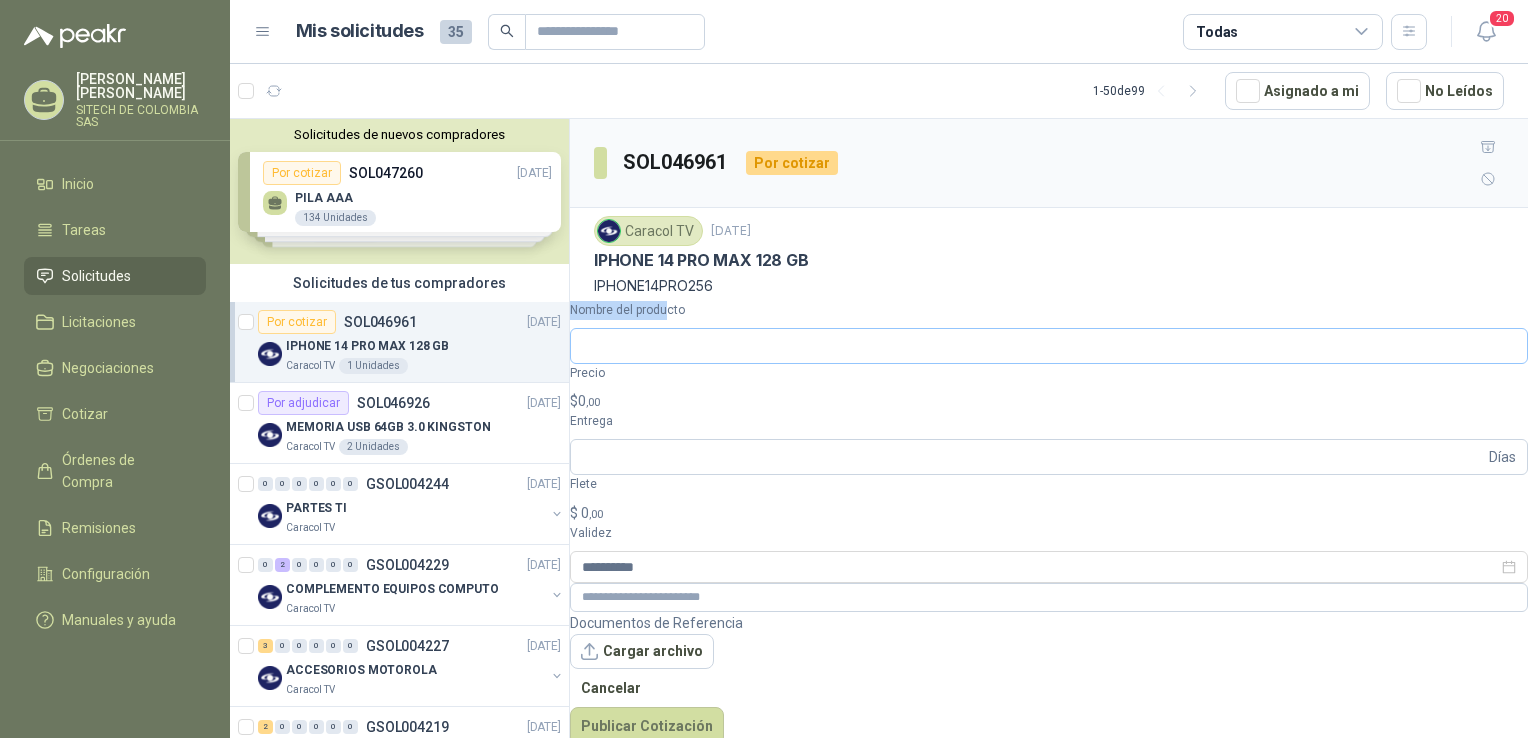 drag, startPoint x: 688, startPoint y: 488, endPoint x: 700, endPoint y: 510, distance: 25.059929 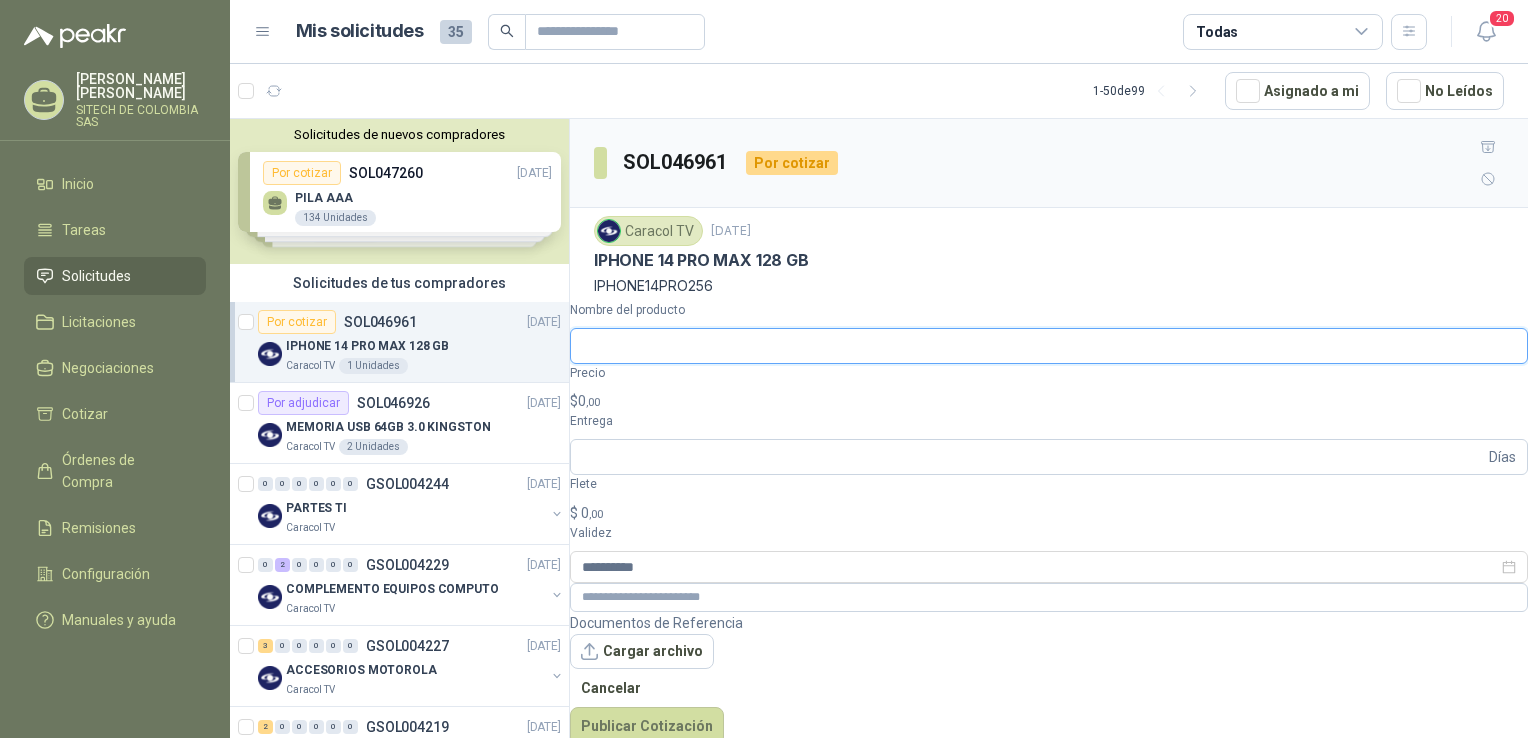 drag, startPoint x: 700, startPoint y: 510, endPoint x: 779, endPoint y: 534, distance: 82.565125 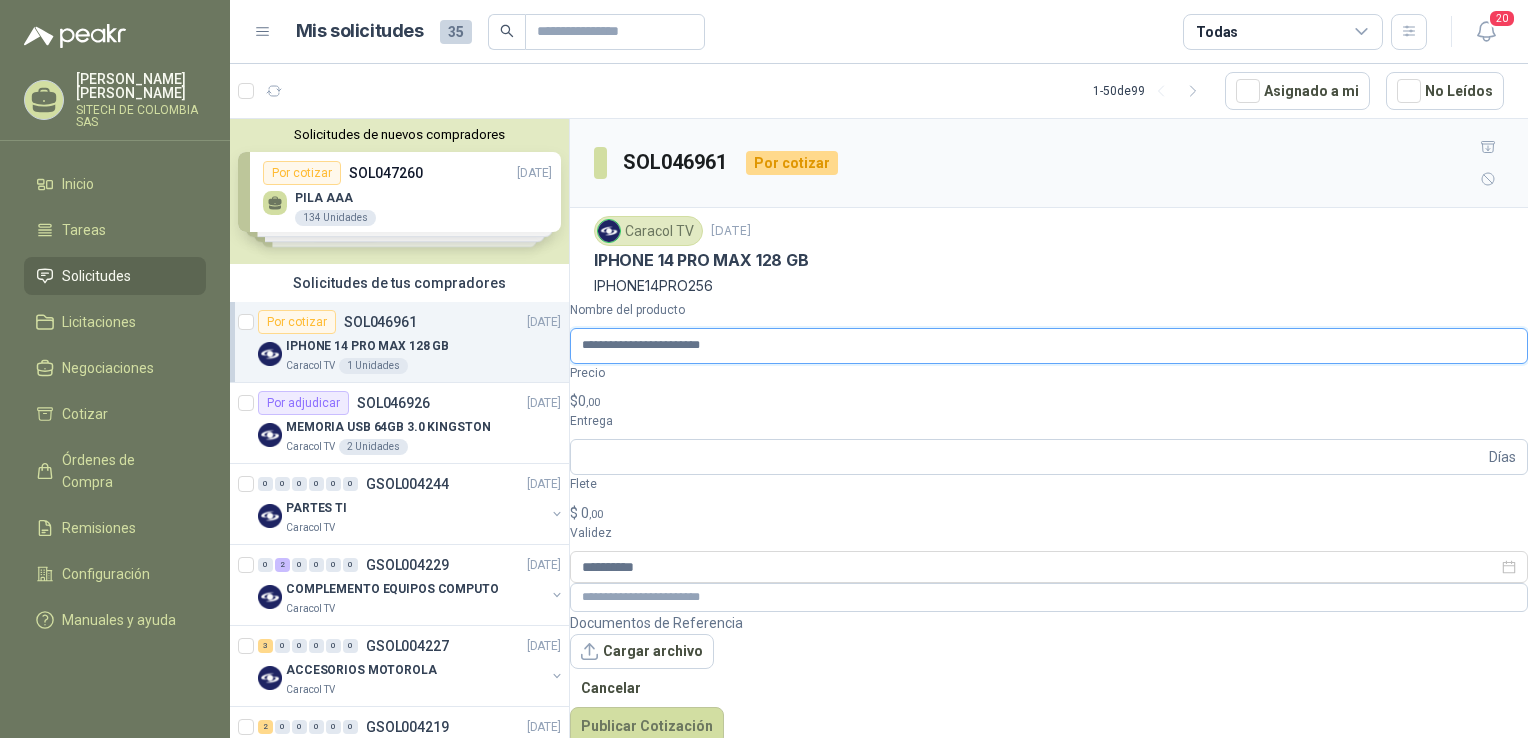 click on "**********" at bounding box center (1049, 346) 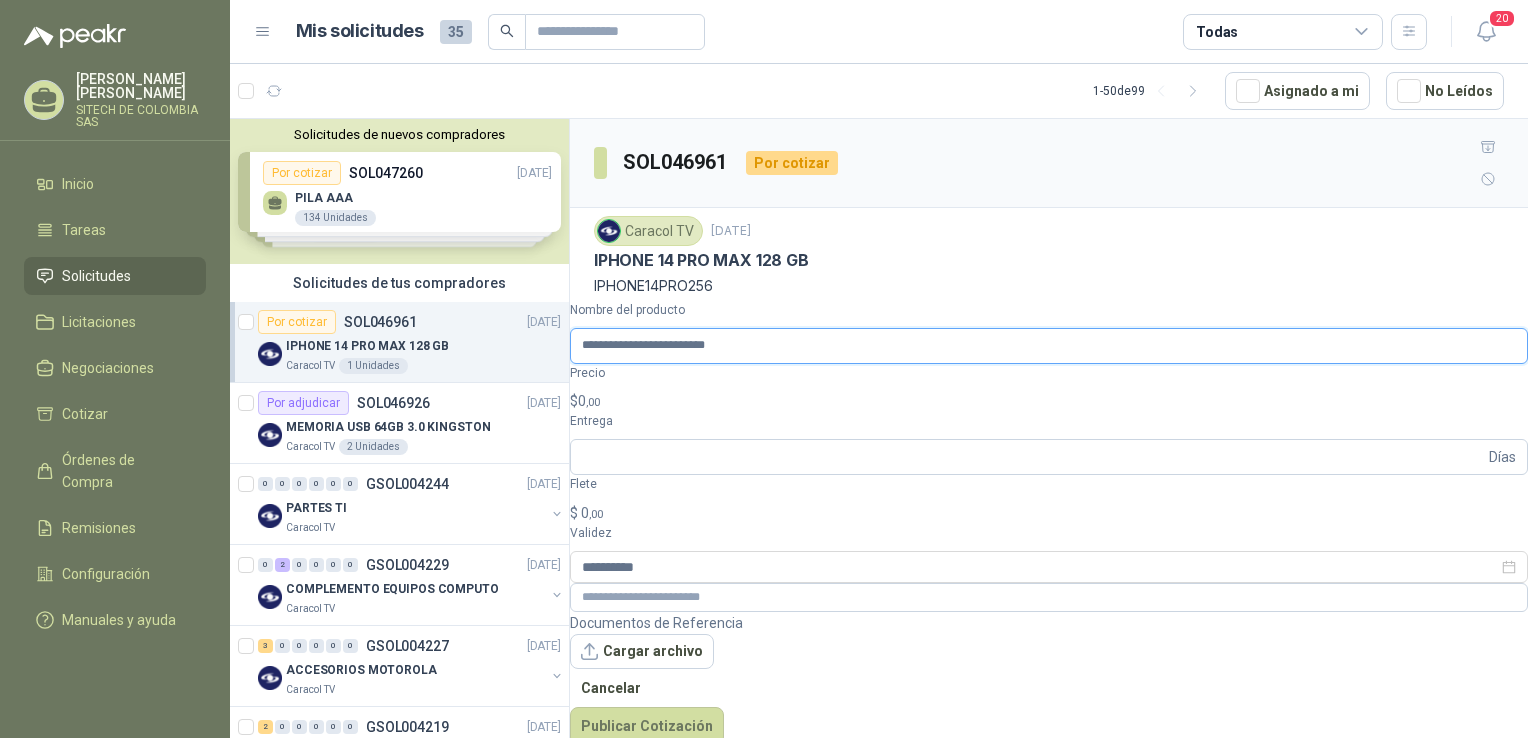 click on "**********" at bounding box center (1049, 346) 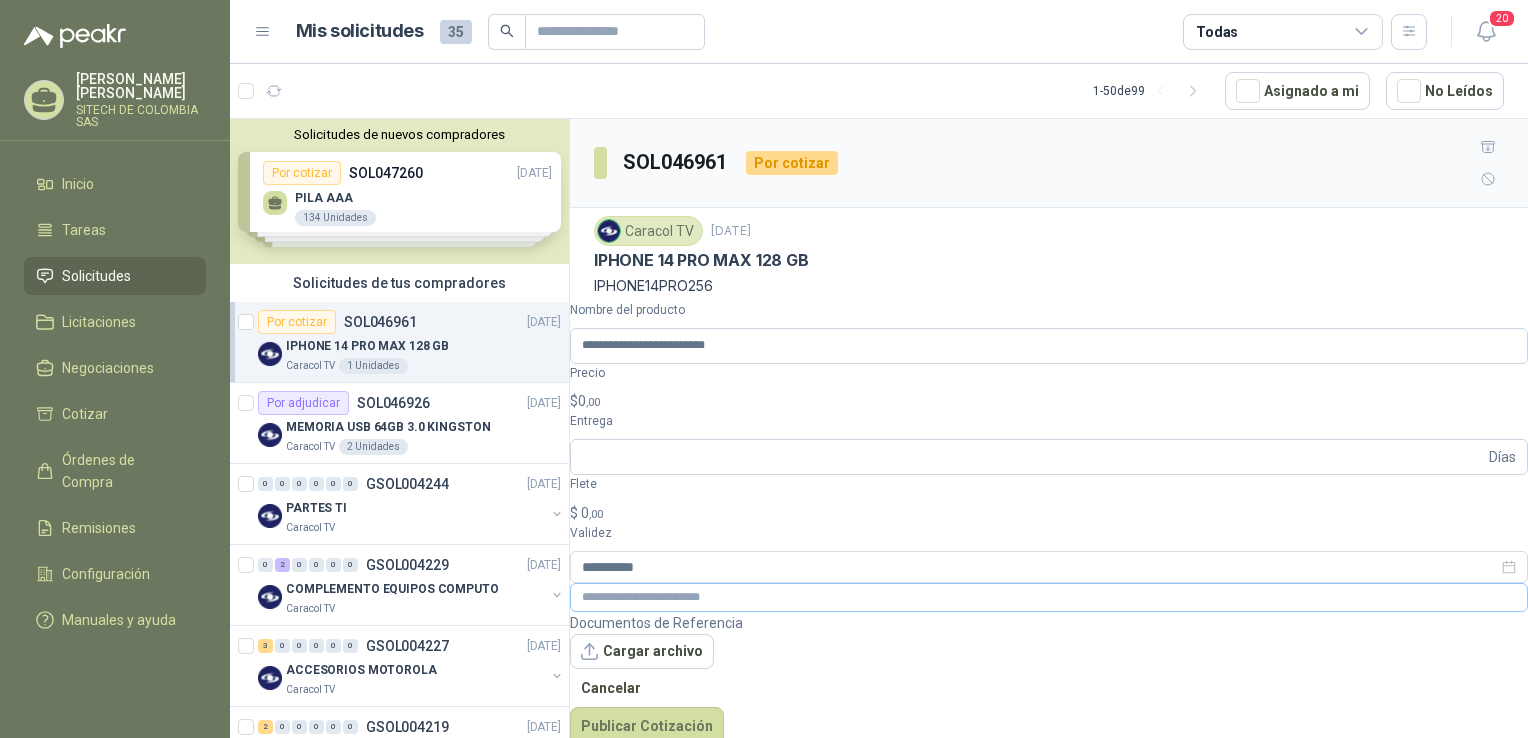 drag, startPoint x: 805, startPoint y: 590, endPoint x: 812, endPoint y: 579, distance: 13.038404 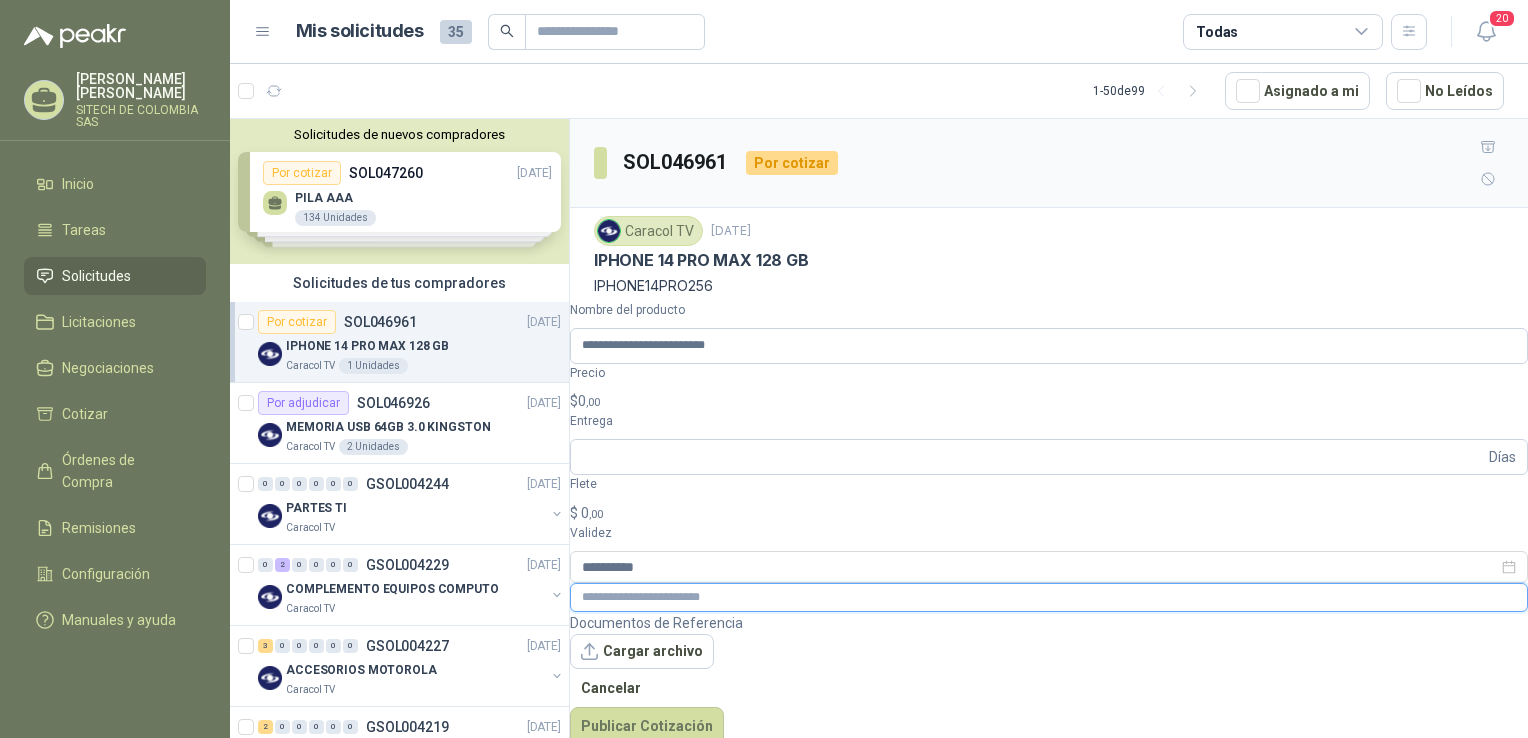 click at bounding box center (1049, 597) 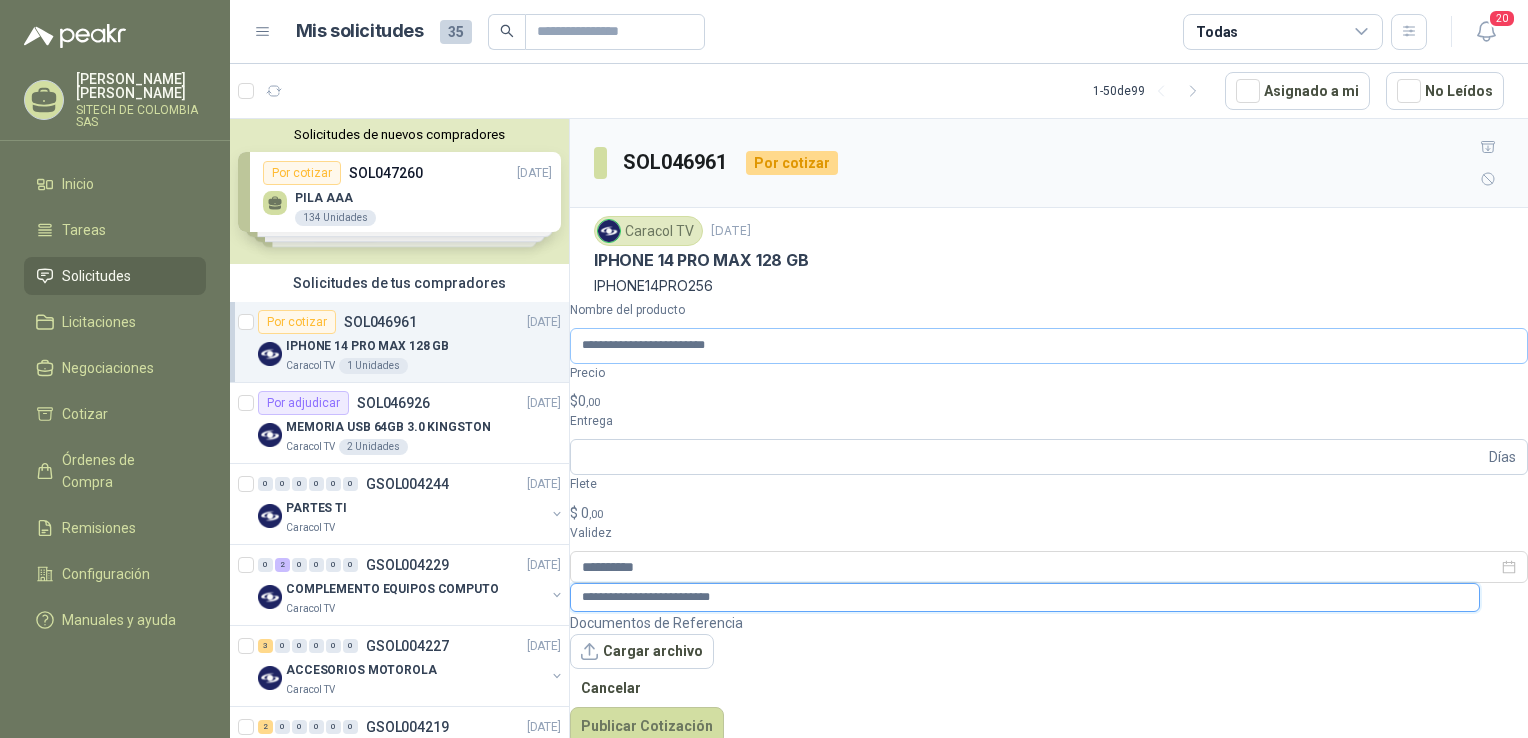 type on "**********" 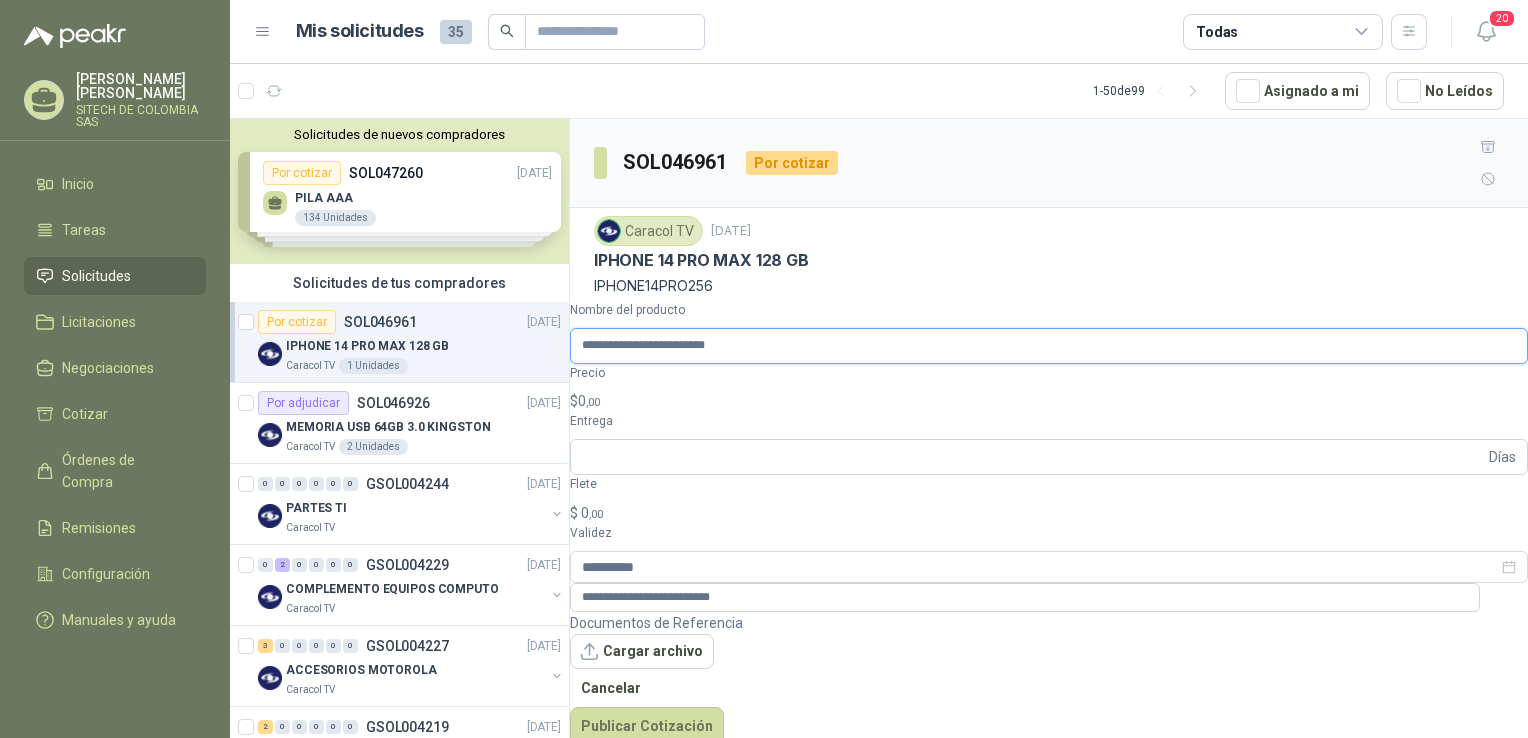 click on "**********" at bounding box center [1049, 346] 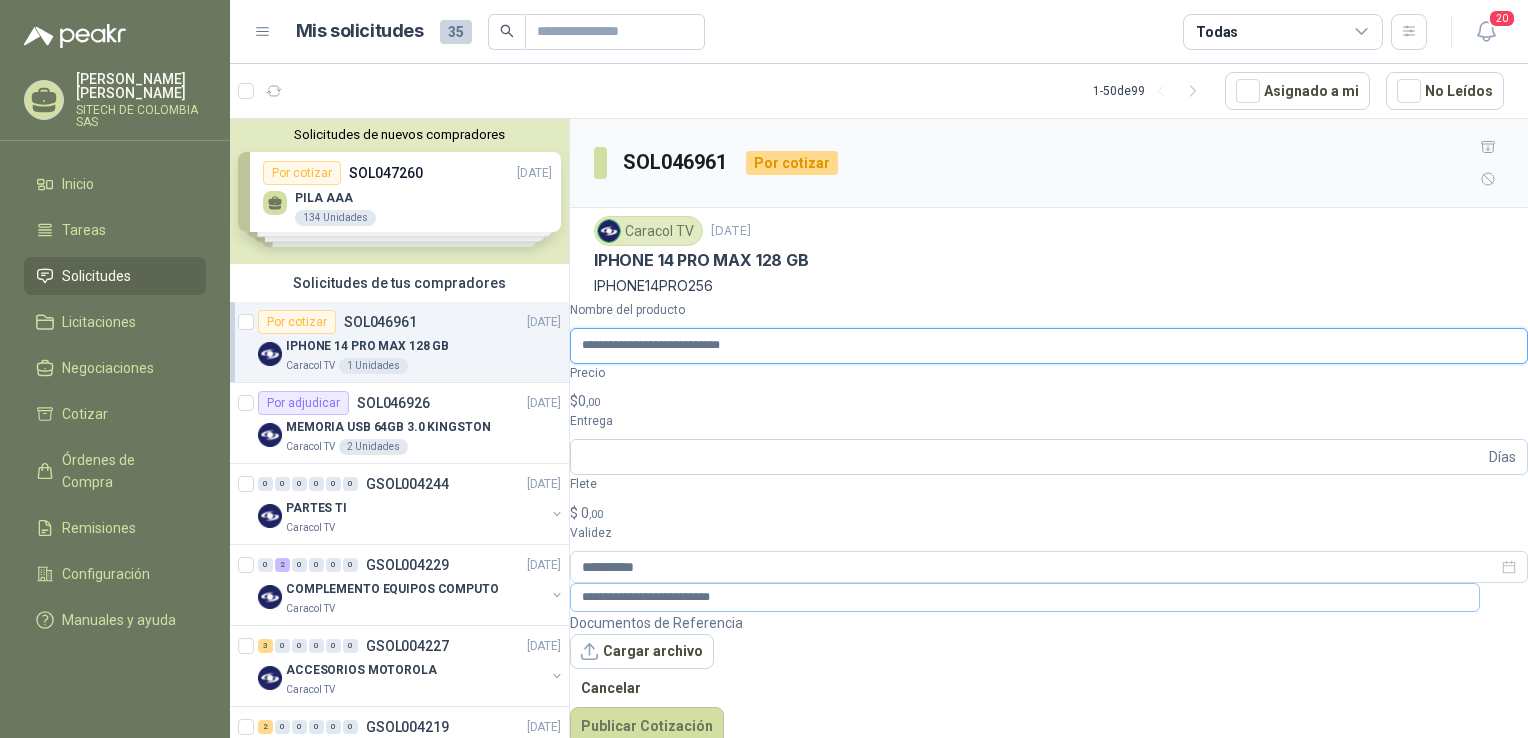 type on "**********" 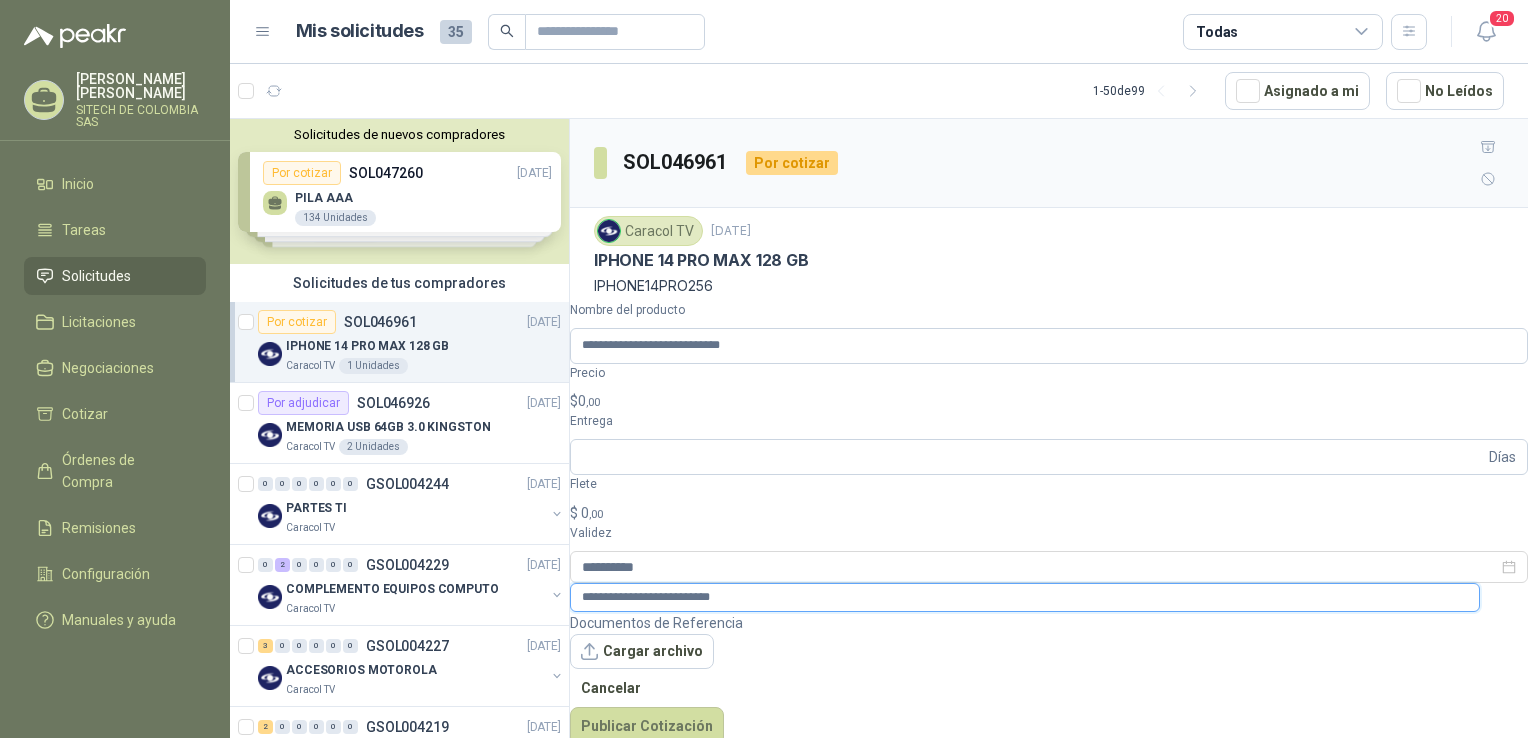 click on "**********" at bounding box center (1025, 597) 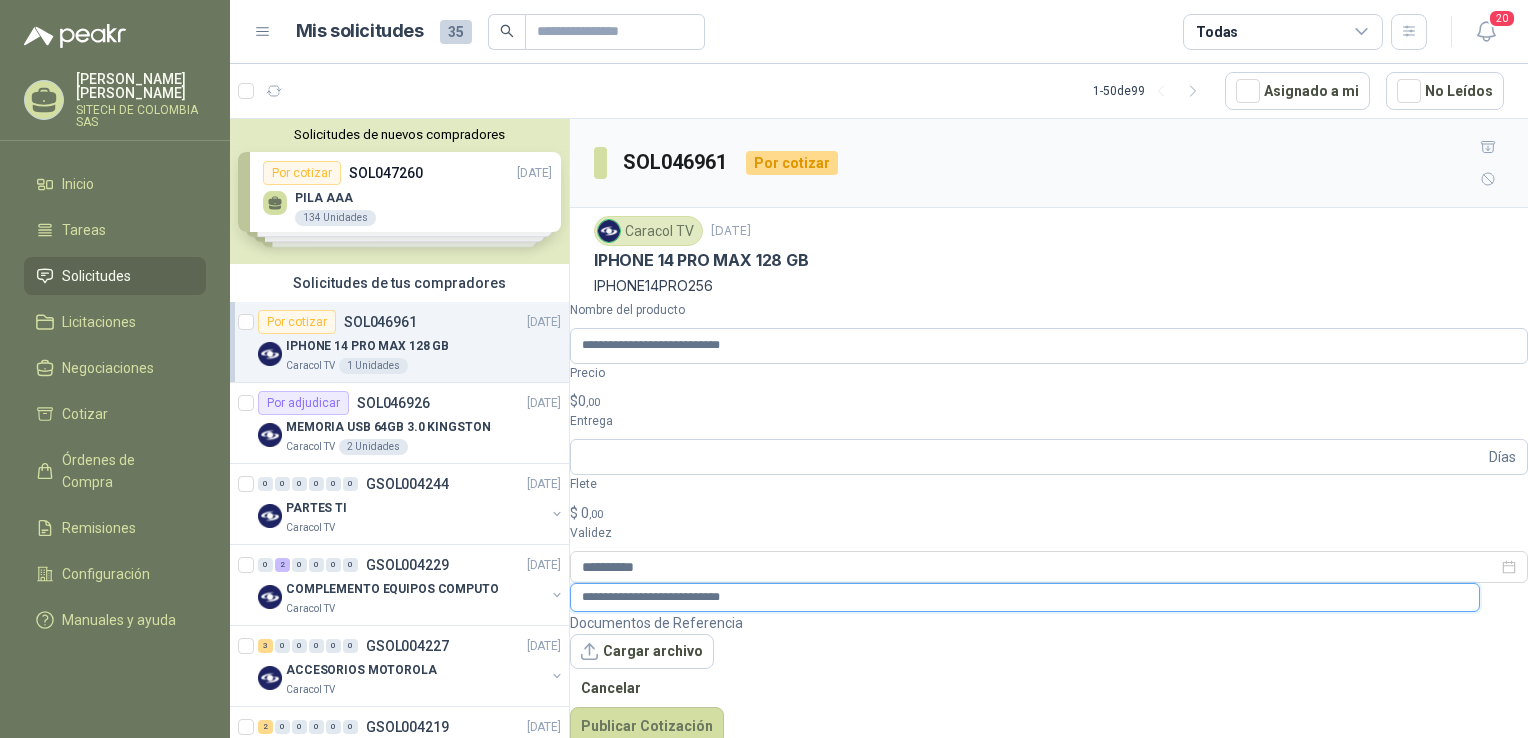 type on "**********" 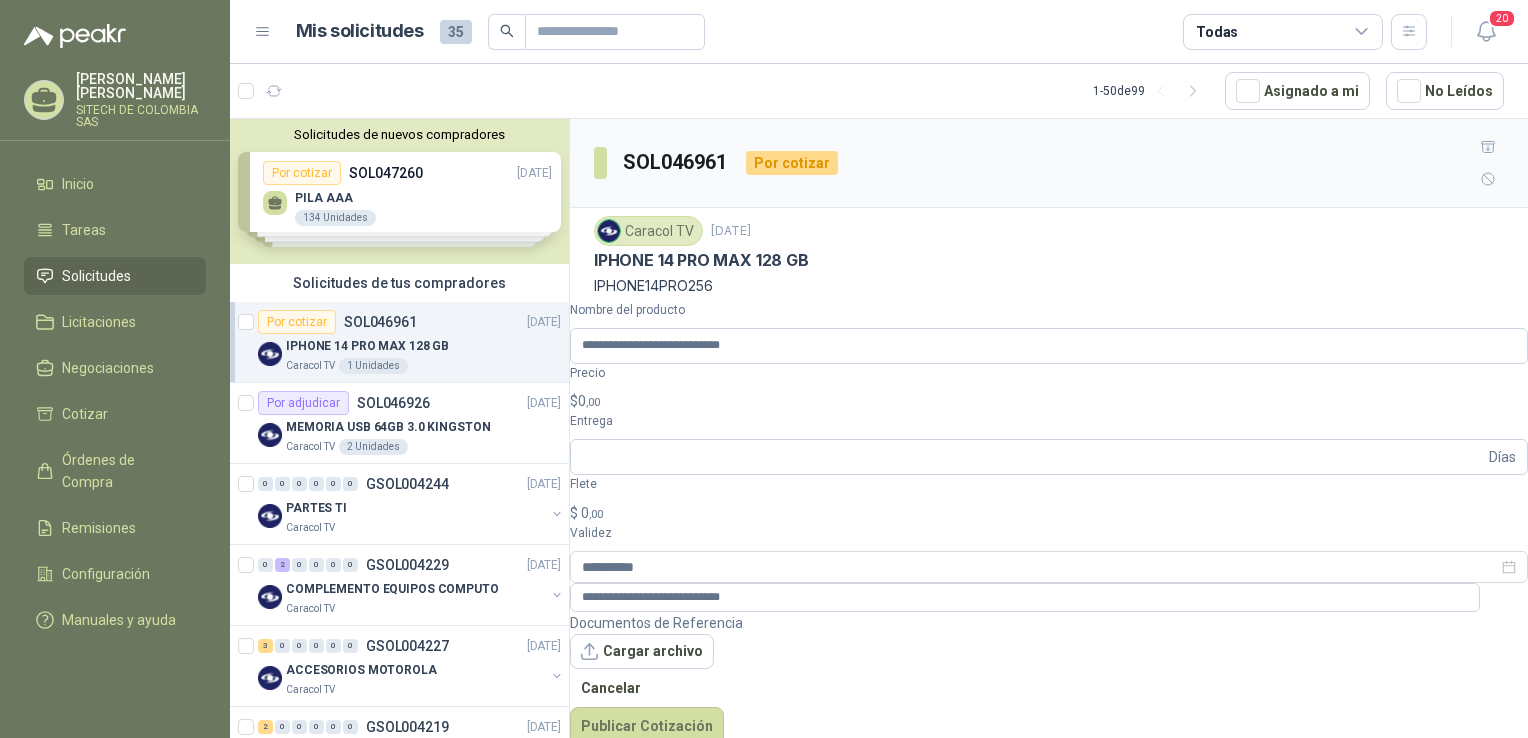 click on "$  0 ,00" at bounding box center [1049, 401] 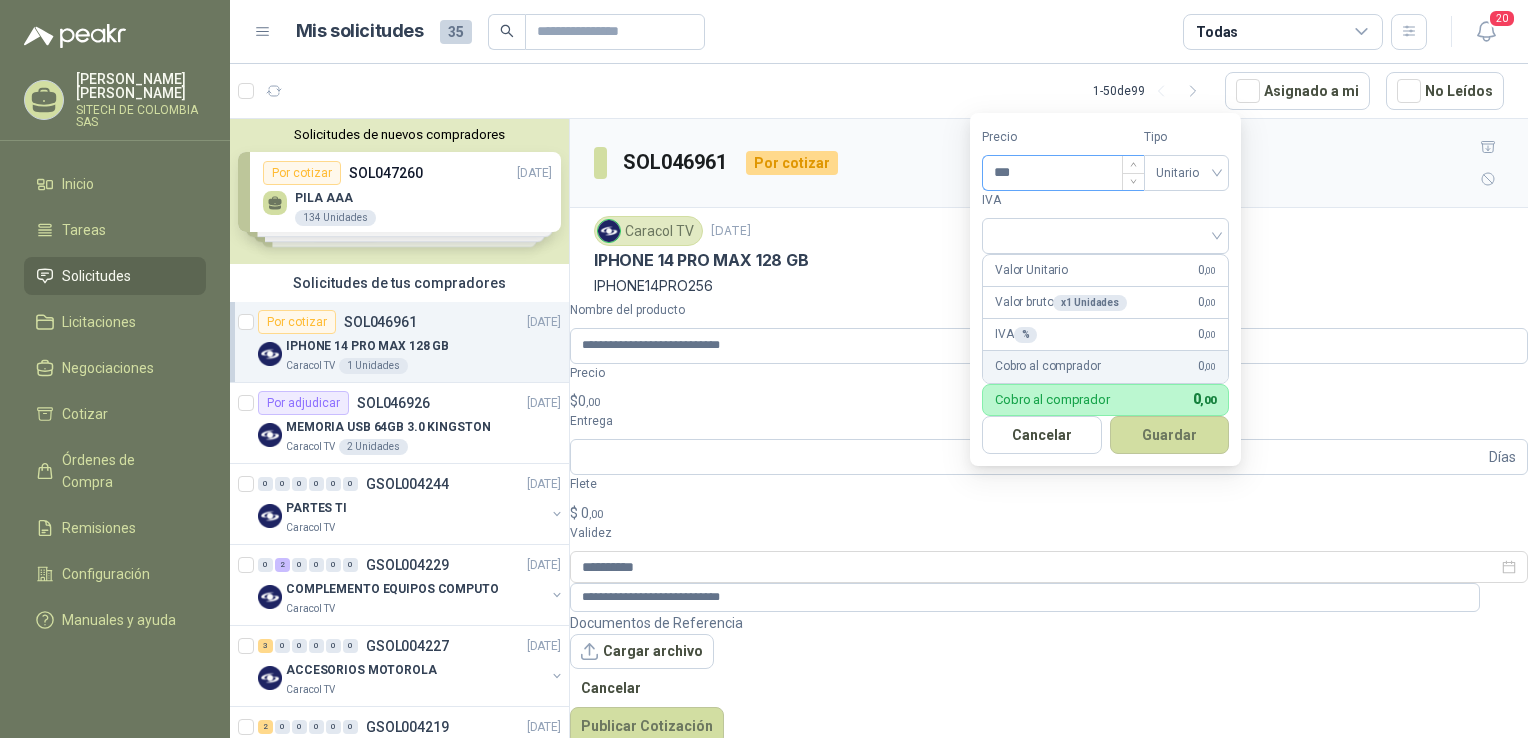 click on "***" at bounding box center [1063, 173] 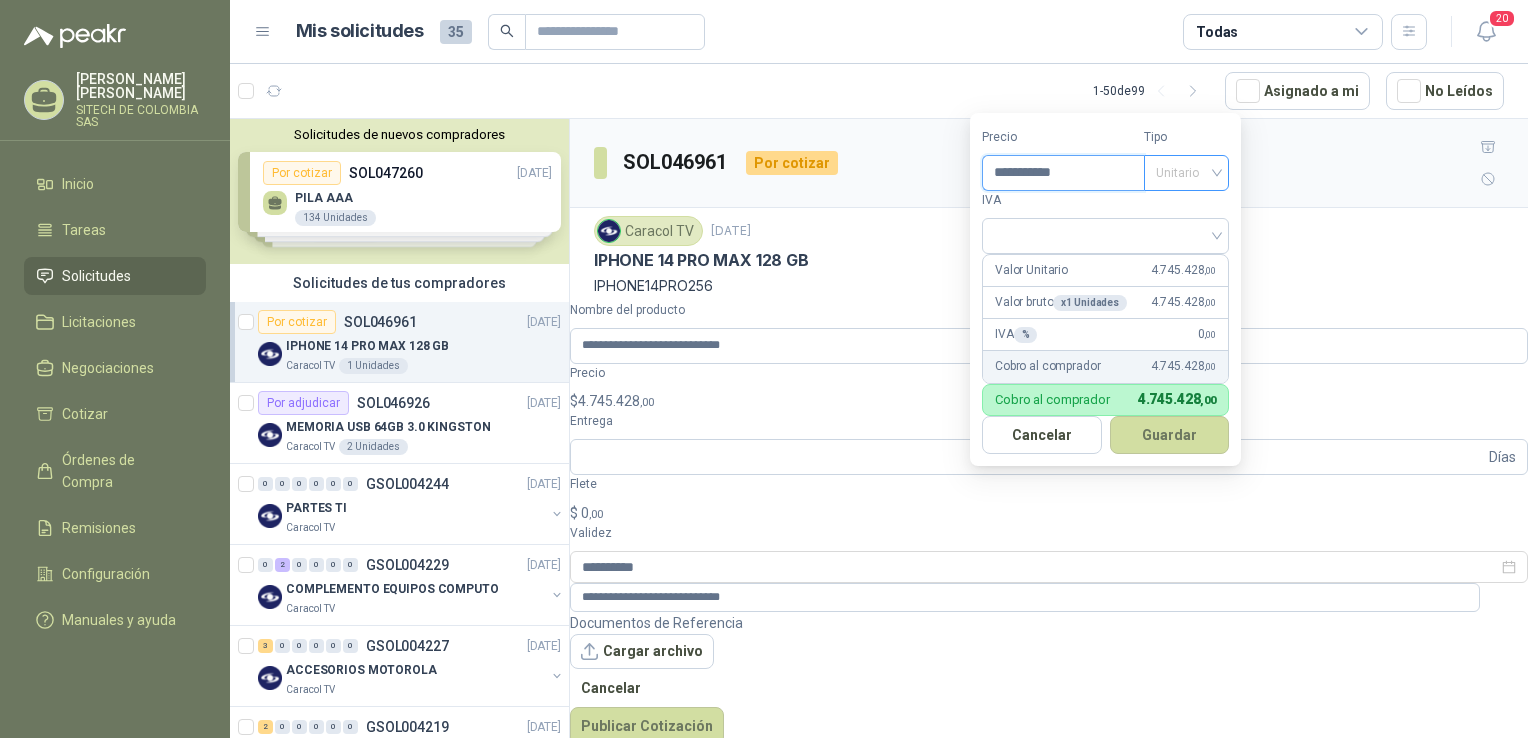 click on "Unitario" at bounding box center (1186, 173) 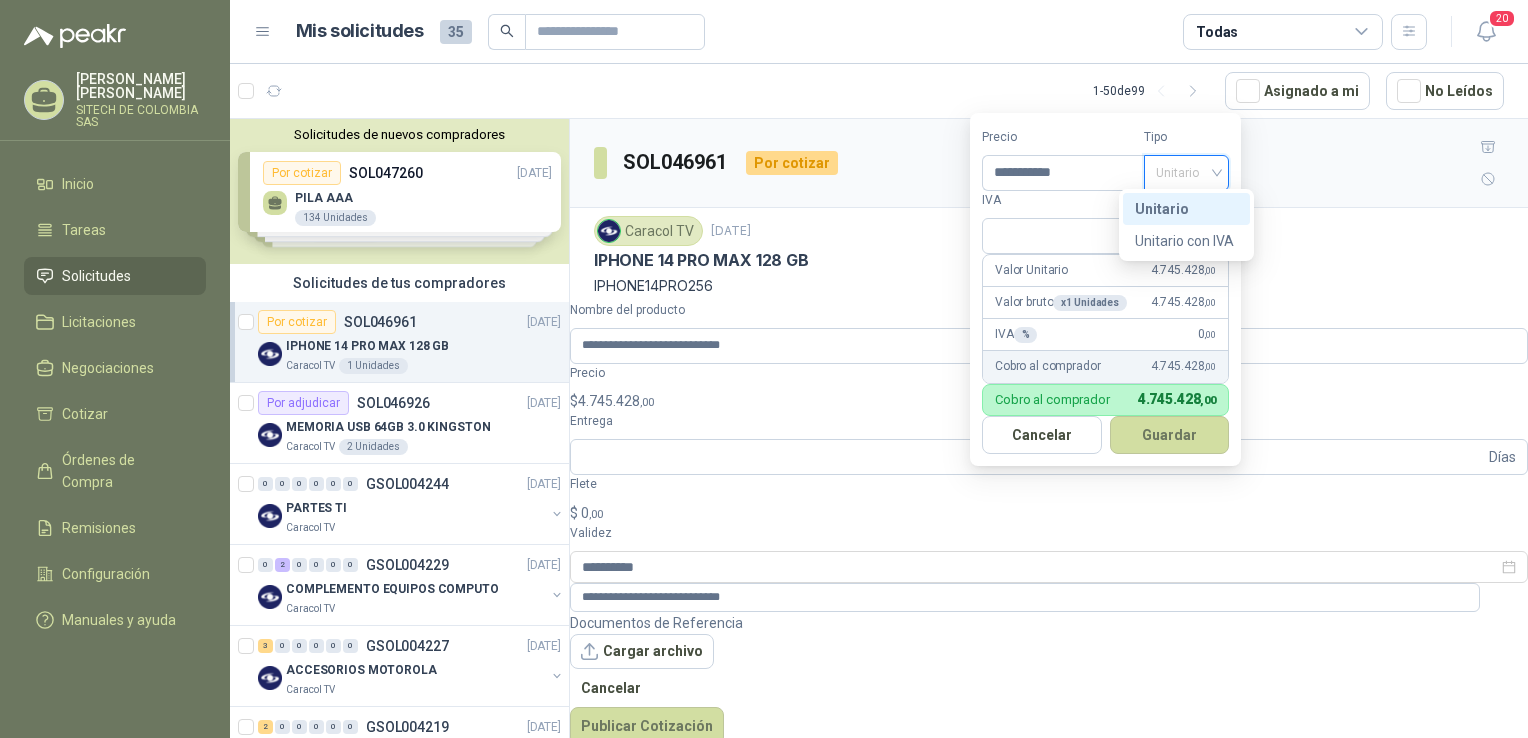 click on "Unitario" at bounding box center (1186, 209) 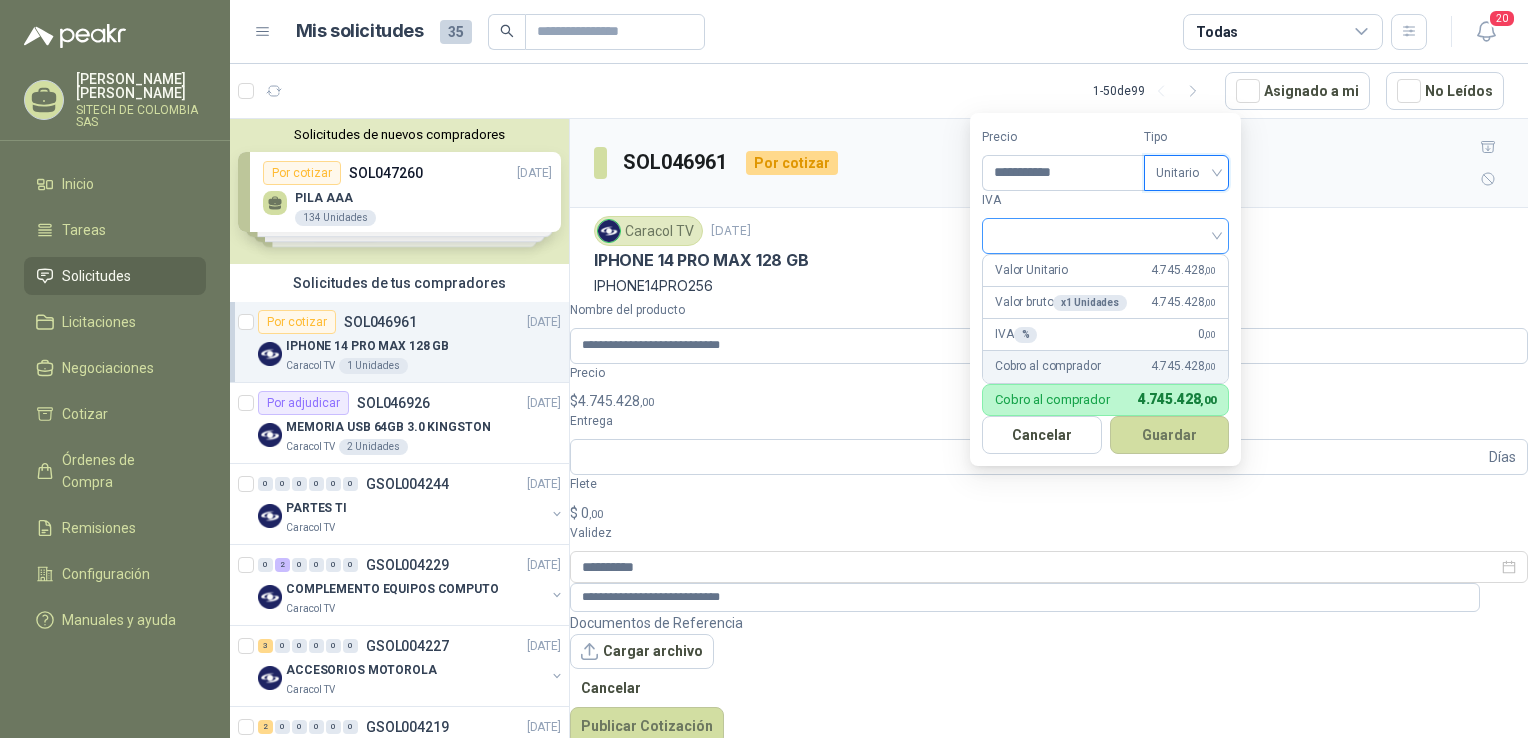 click at bounding box center (1105, 234) 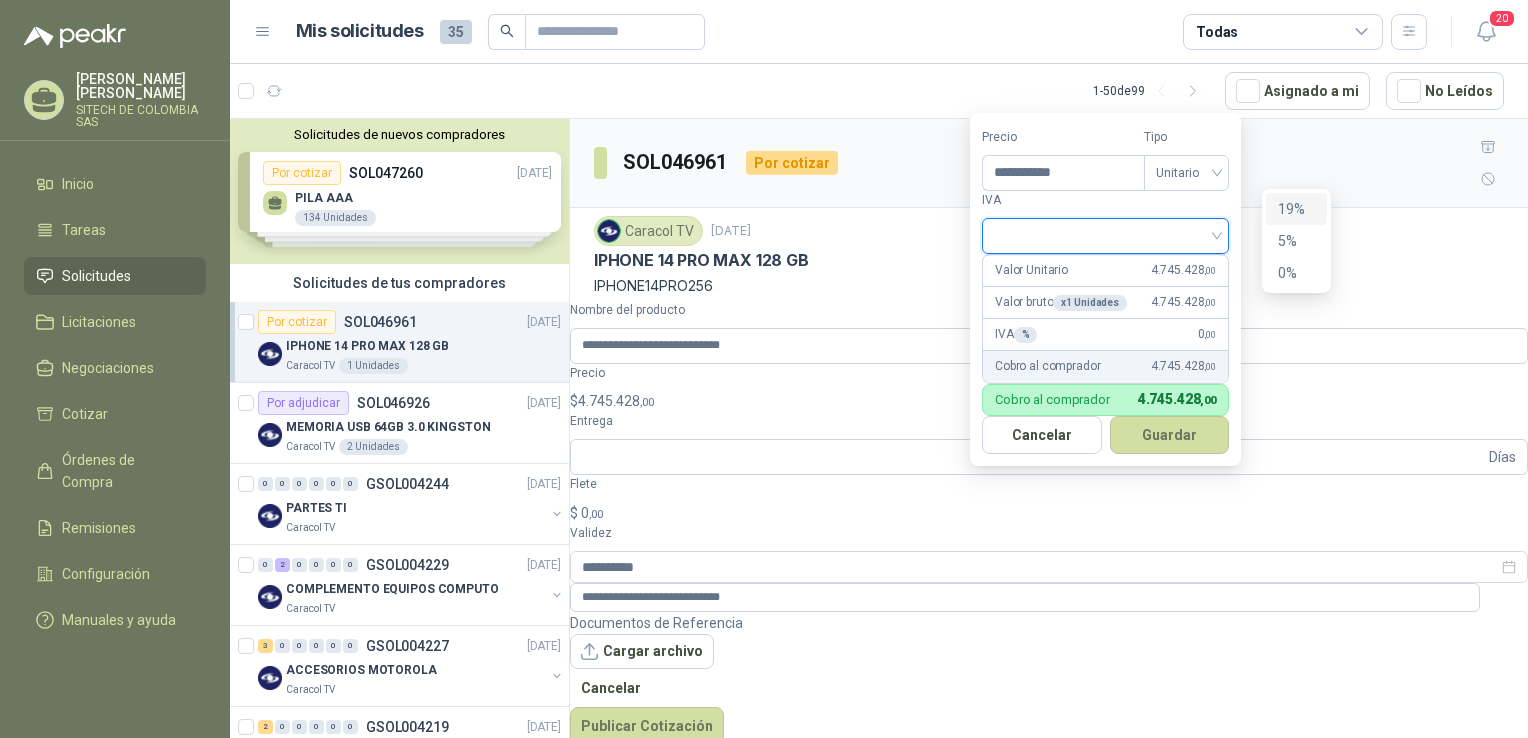 click on "19%" at bounding box center [0, 0] 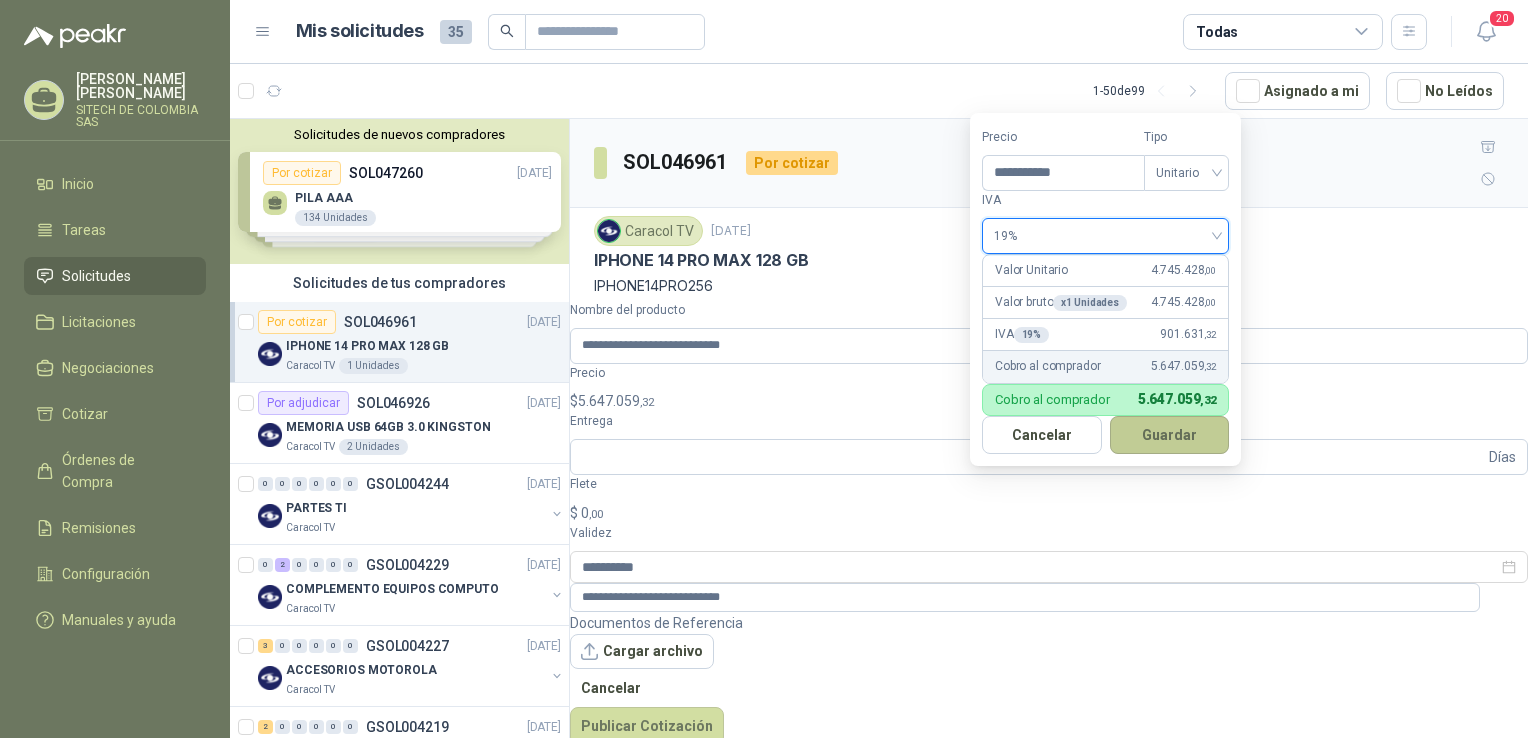 click on "Guardar" at bounding box center (1170, 435) 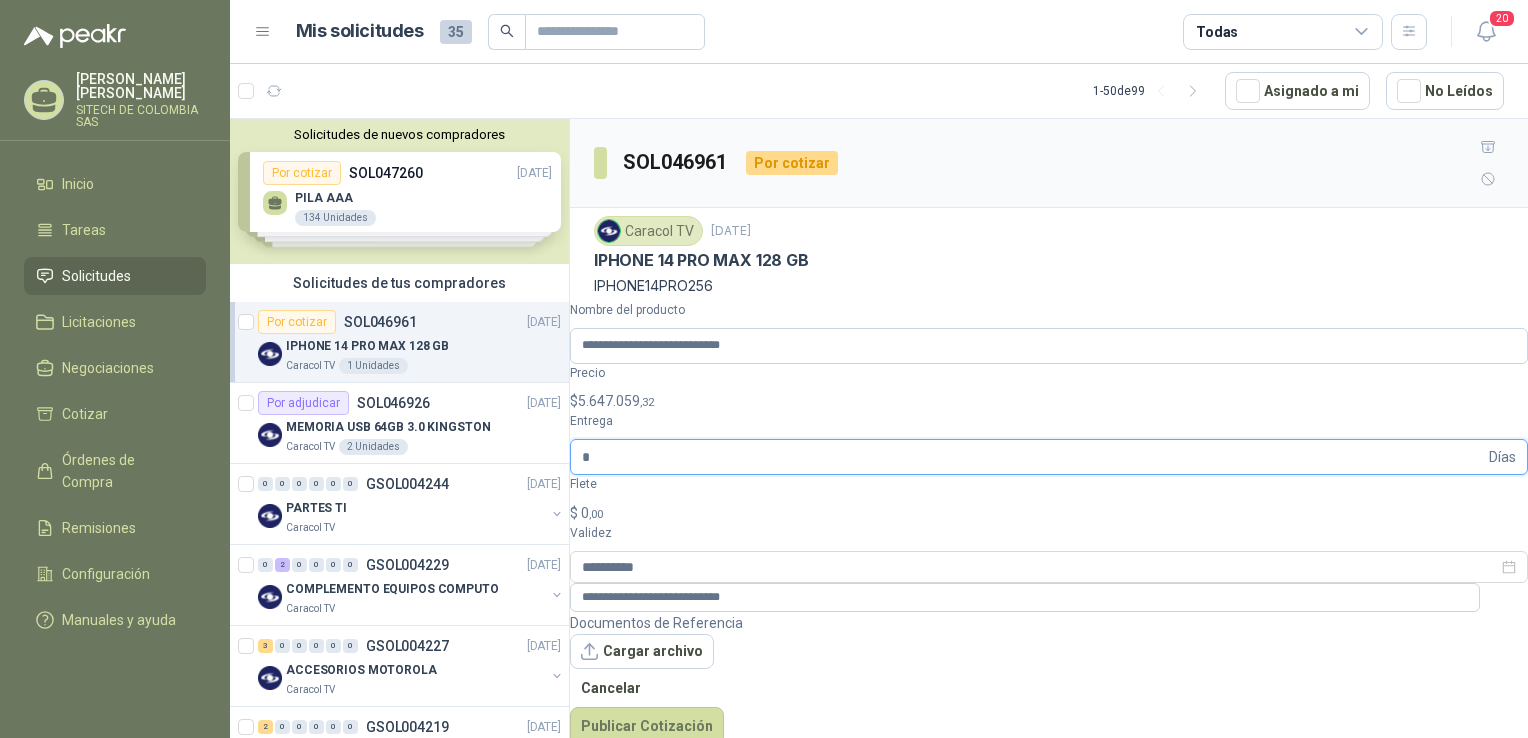 type on "*" 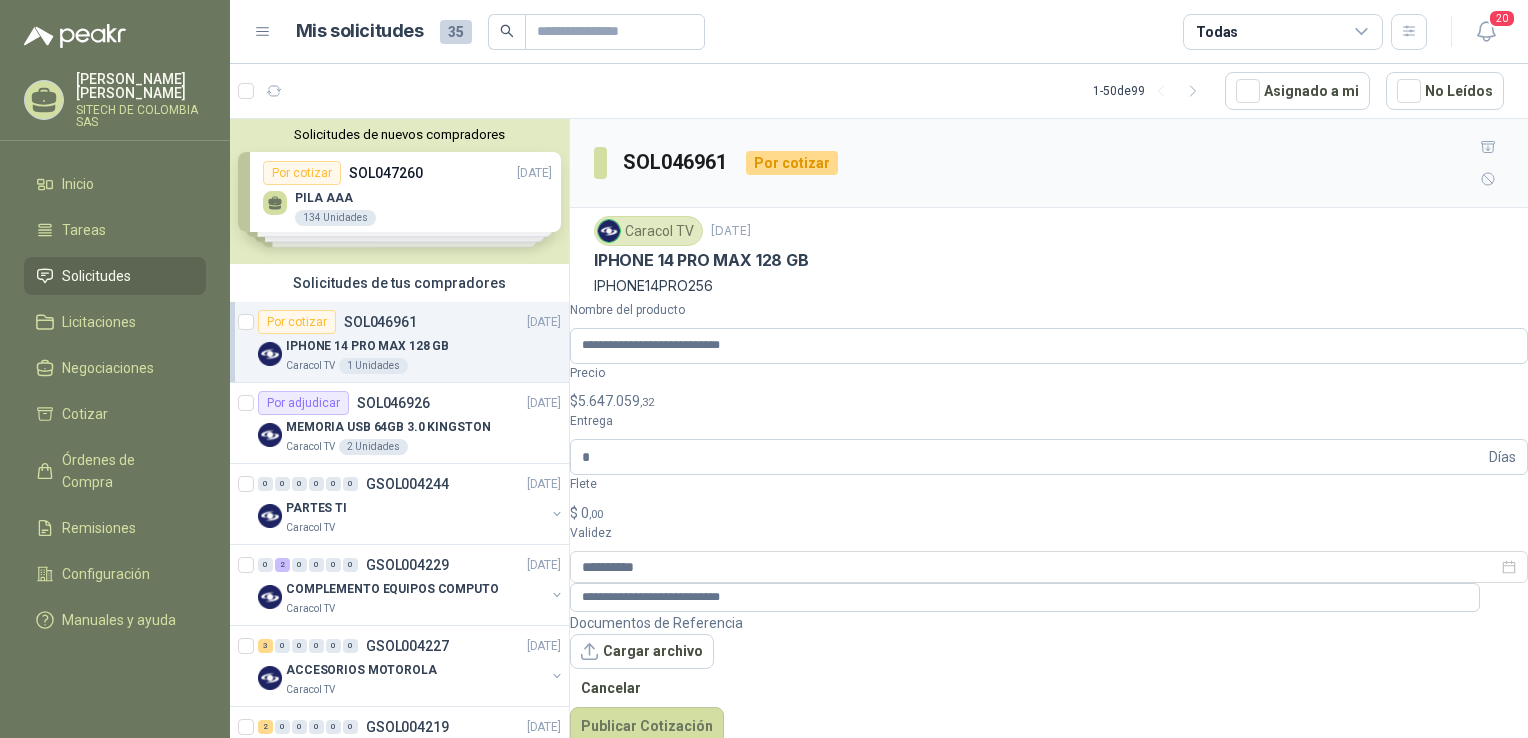 click on "$    0 ,00" at bounding box center (1049, 513) 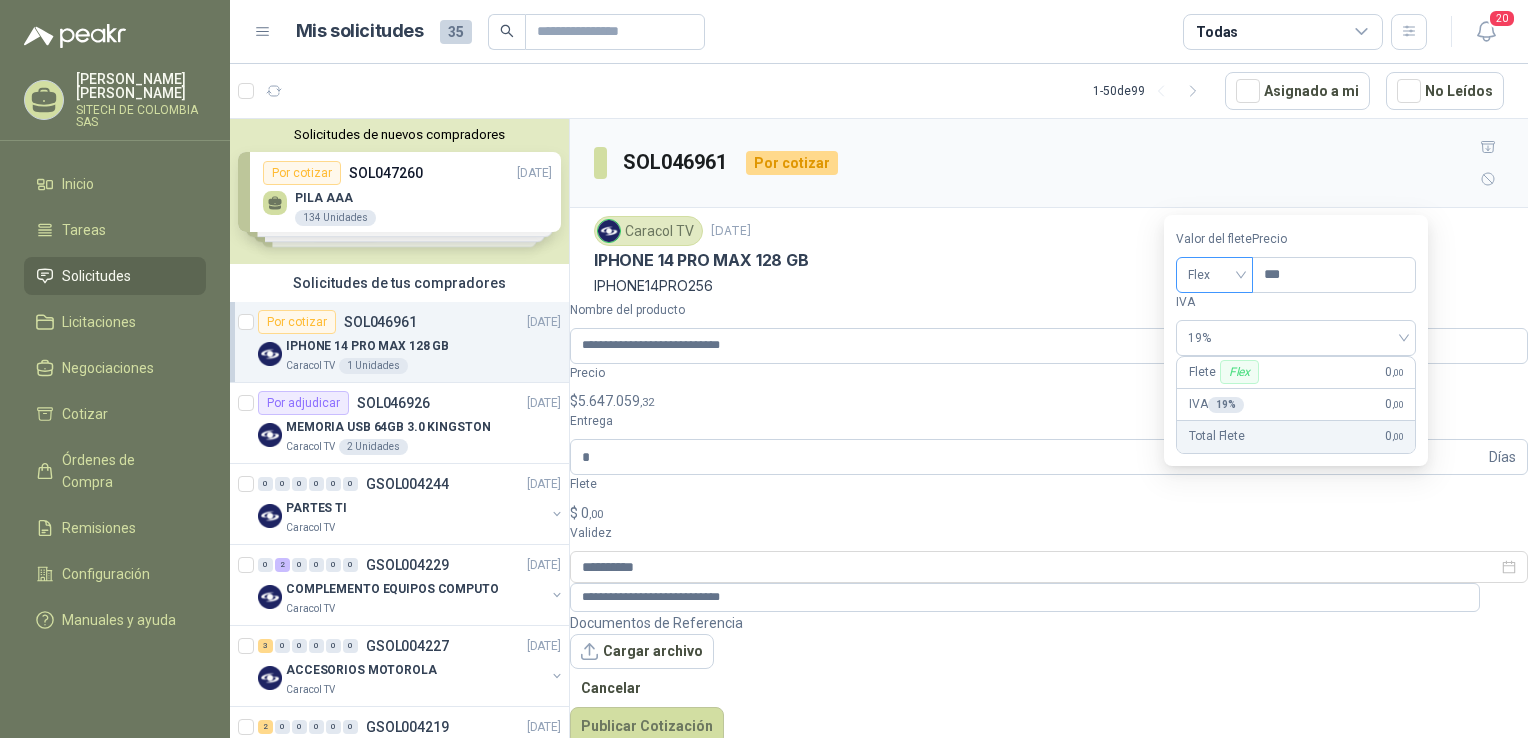 click on "Flex" at bounding box center (1214, 275) 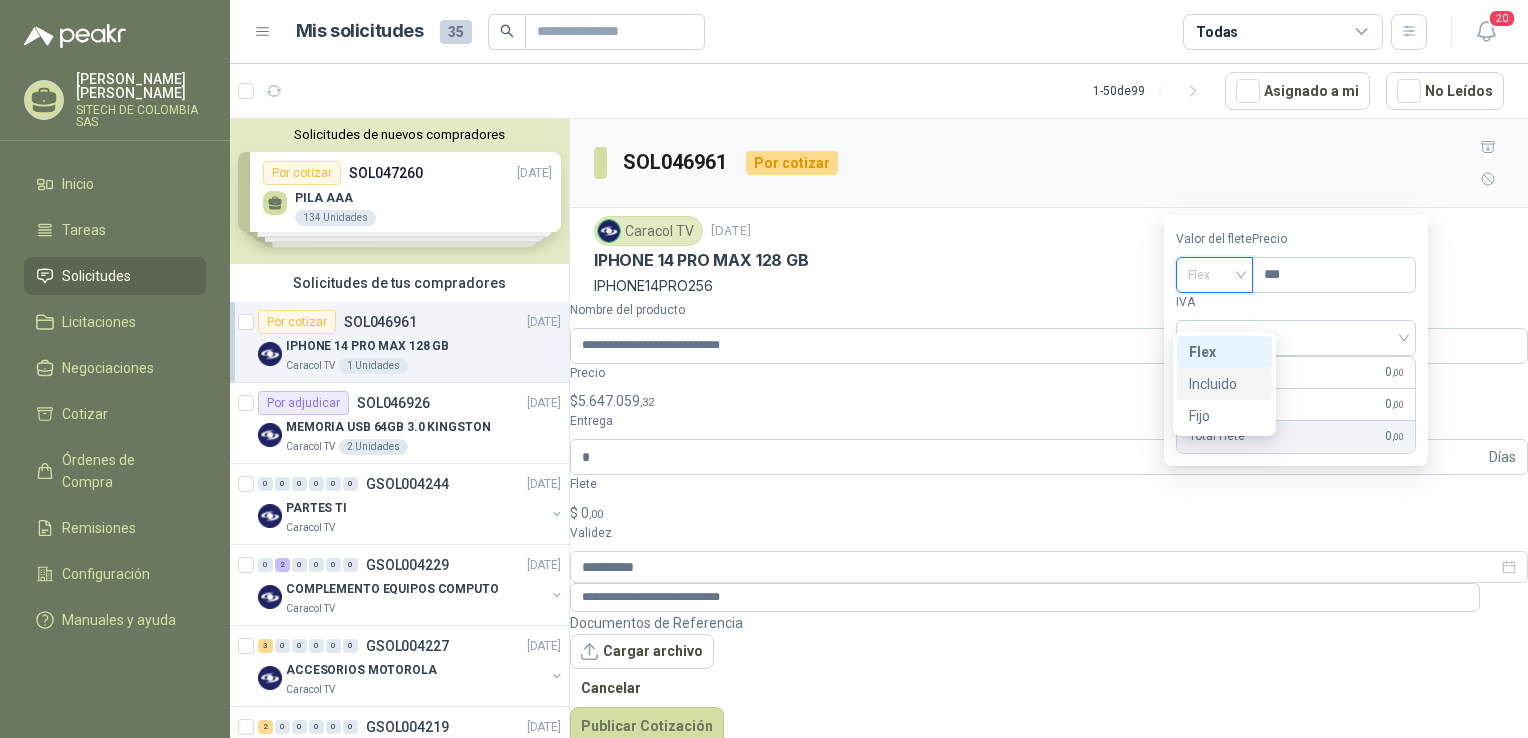 click on "Incluido" at bounding box center [0, 0] 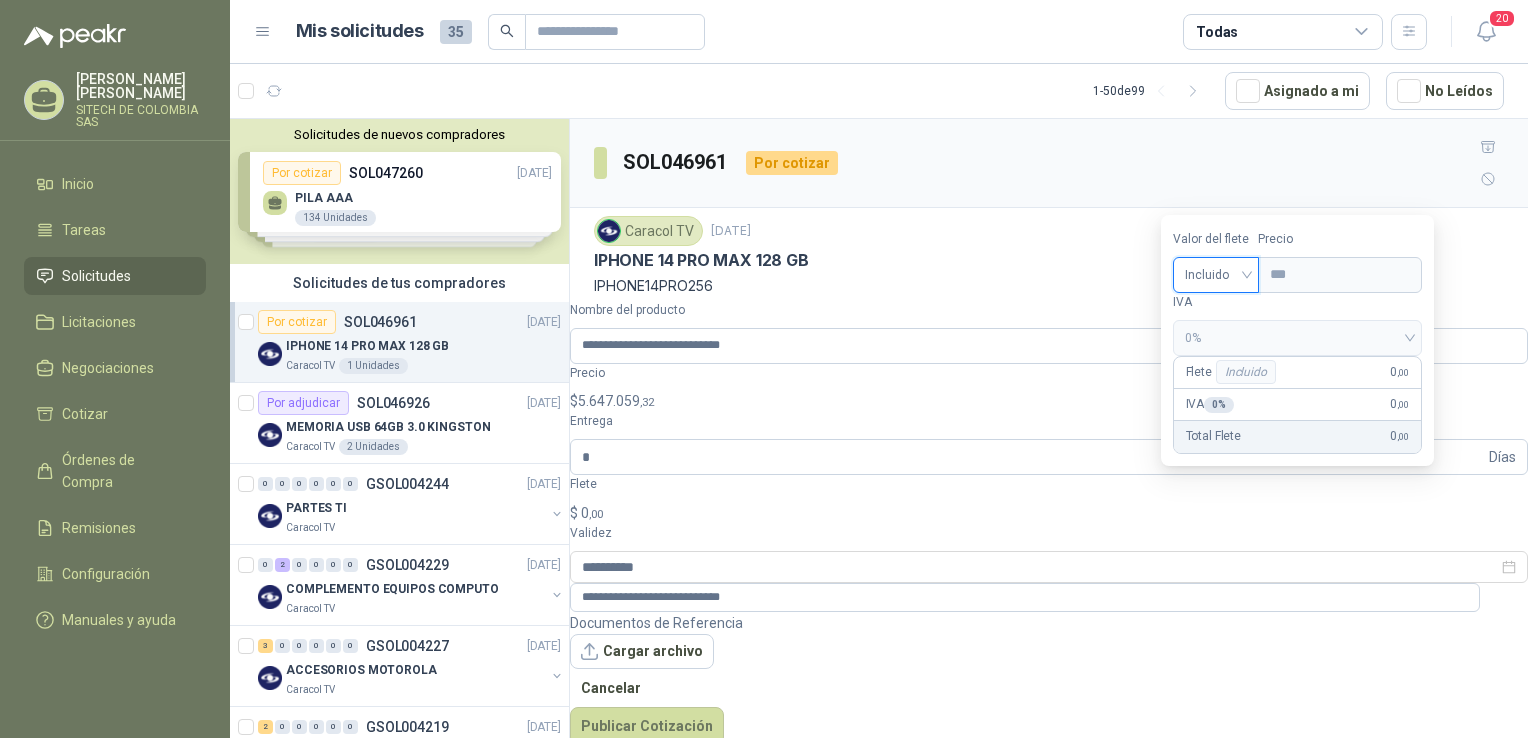 click on "Documentos de Referencia Cargar archivo Cancelar Publicar Cotización" at bounding box center (1049, 679) 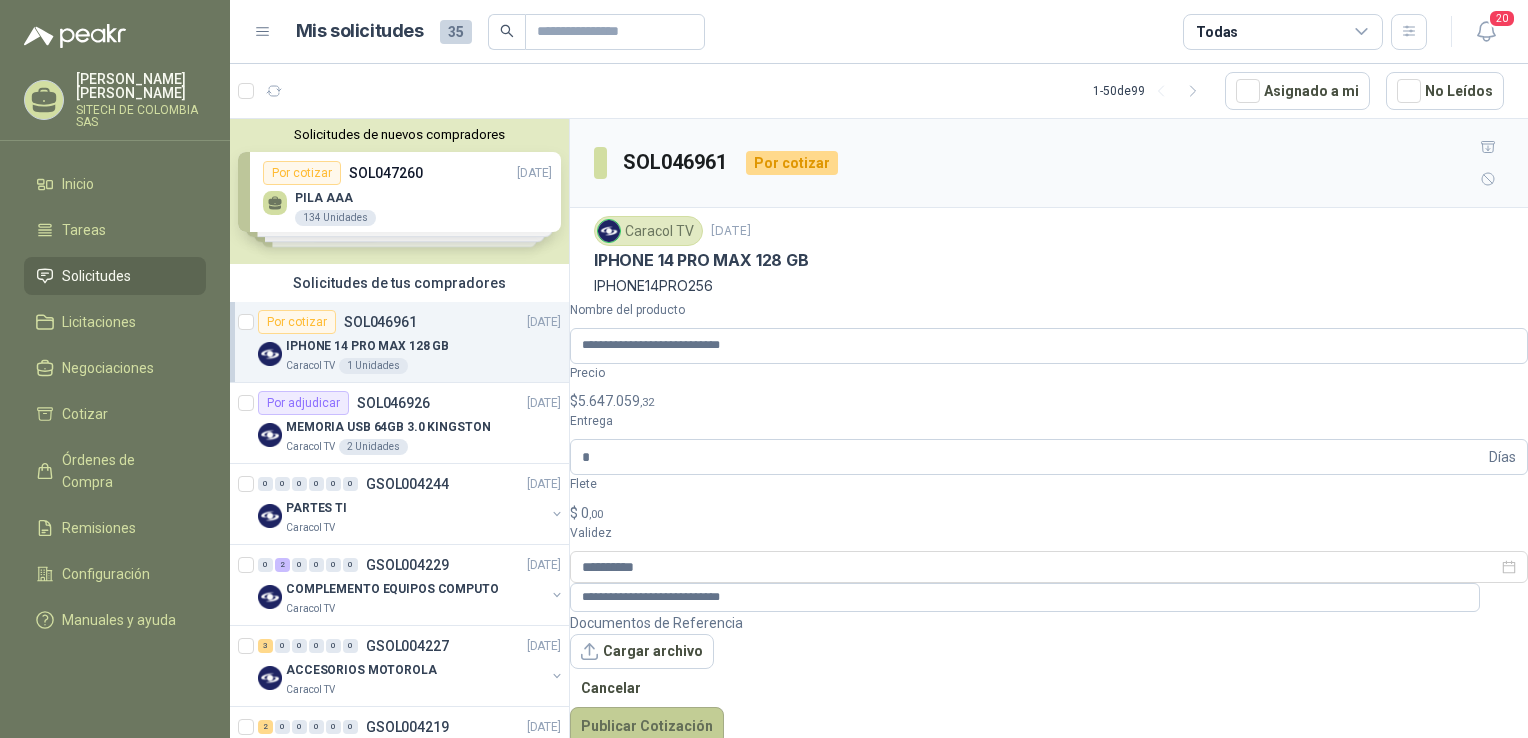 click on "Publicar Cotización" at bounding box center [647, 726] 